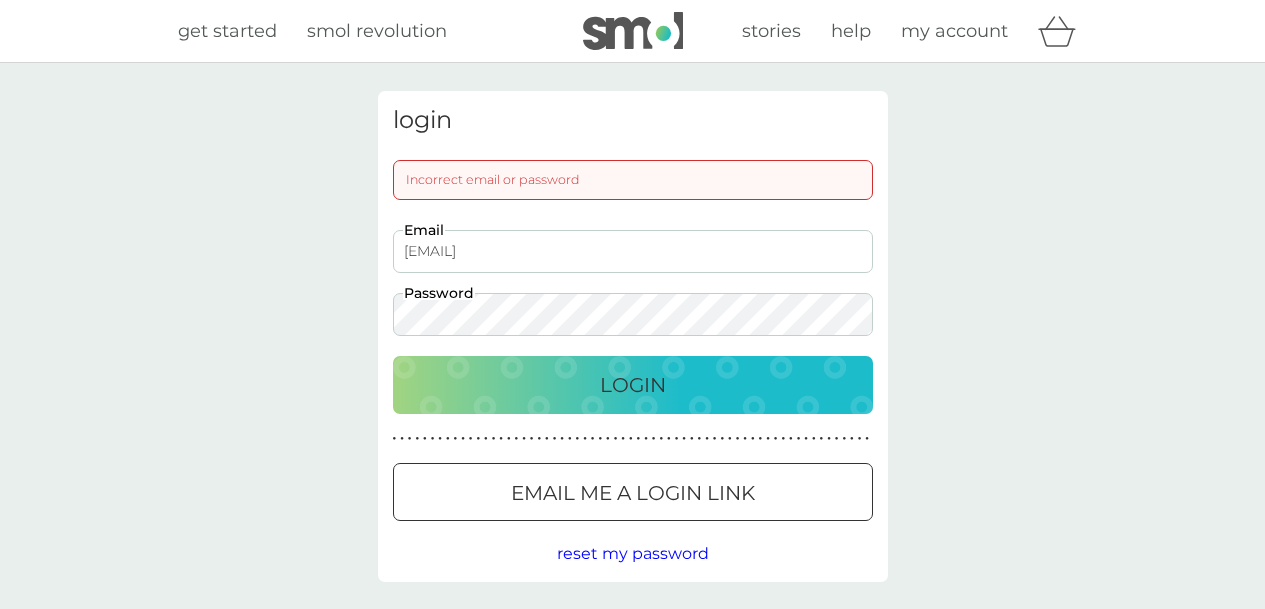 scroll, scrollTop: 0, scrollLeft: 0, axis: both 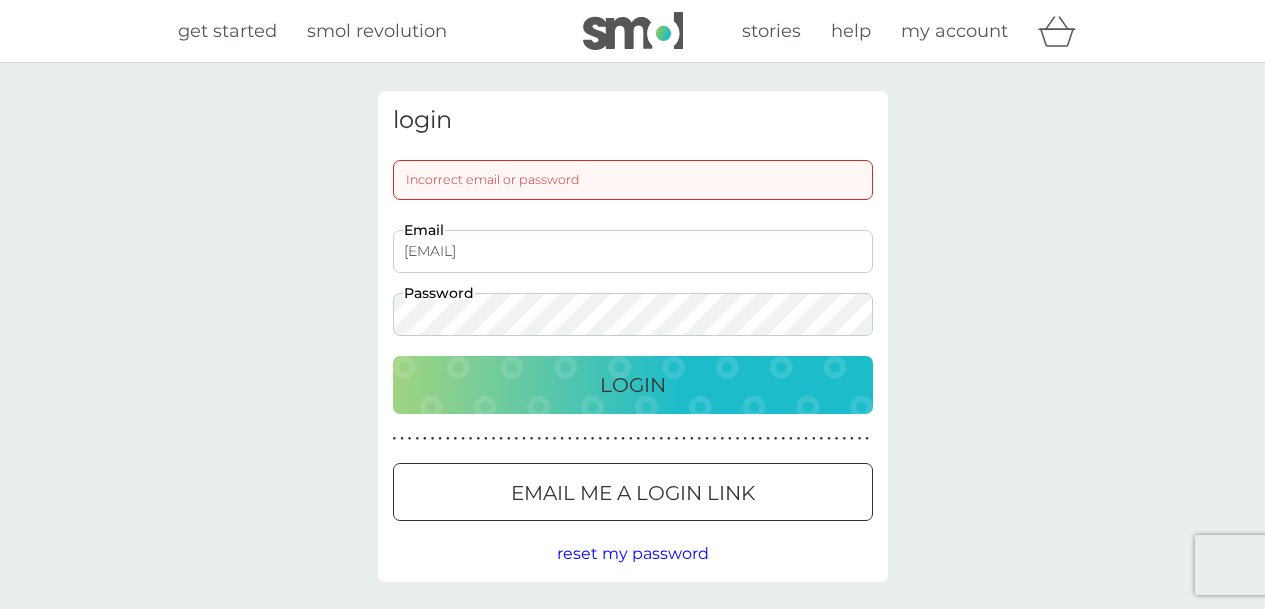 click on "login Incorrect email or password [EMAIL] Email Password Login ● ● ● ● ● ● ● ● ● ● ● ● ● ● ● ● ● ● ● ● ● ● ● ● ● ● ● ● ● ● ● ● ● ● ● ● ● ● ● ● ● ● ● ● ● ● ● ● ● ● ● ● ● ● ● ● ● ● ● ● ● ● ● ● ● ● ● ● ● ● Email me a login link reset my password" at bounding box center [633, 336] 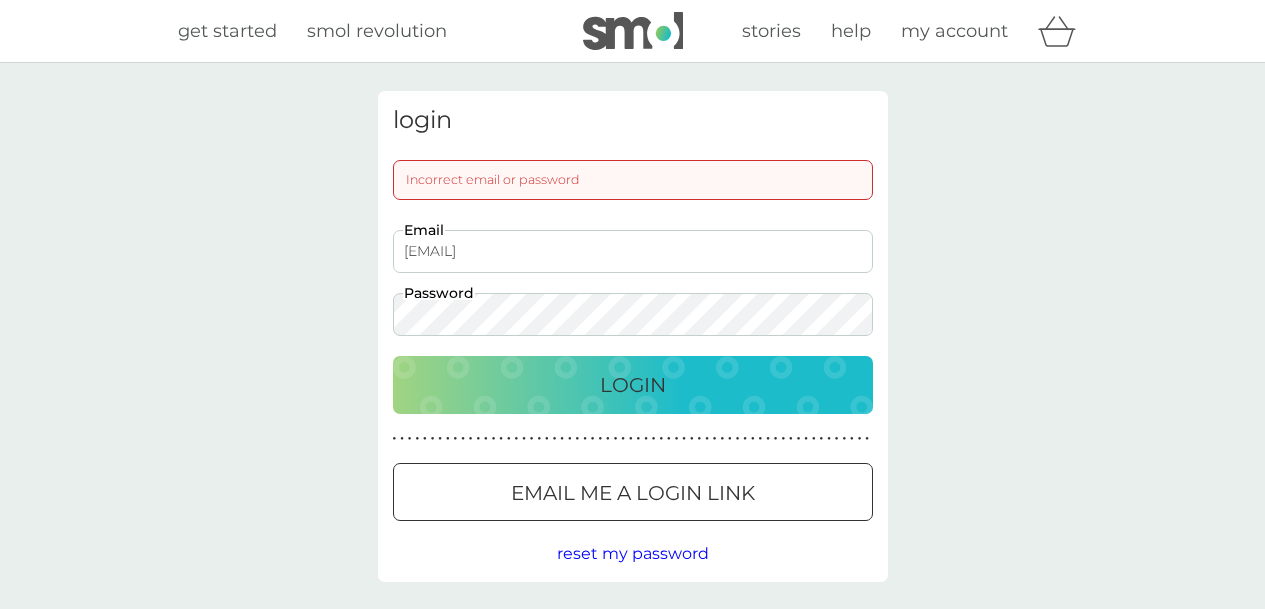 click on "Login" at bounding box center (633, 385) 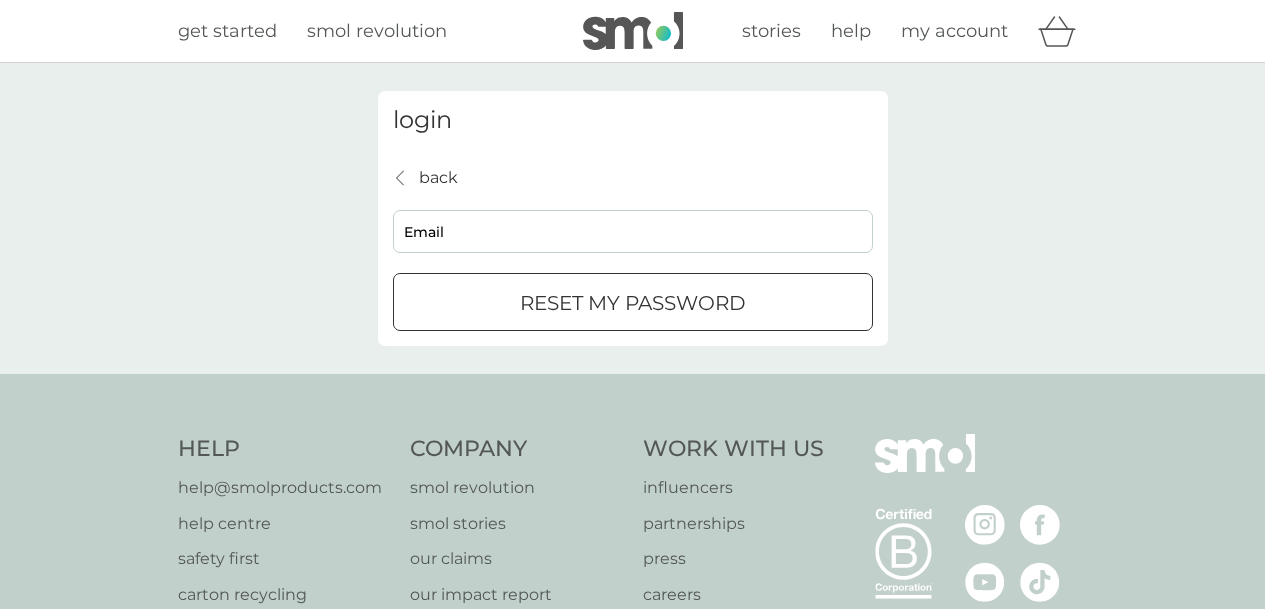 type on "jfoster284@yahoo.com" 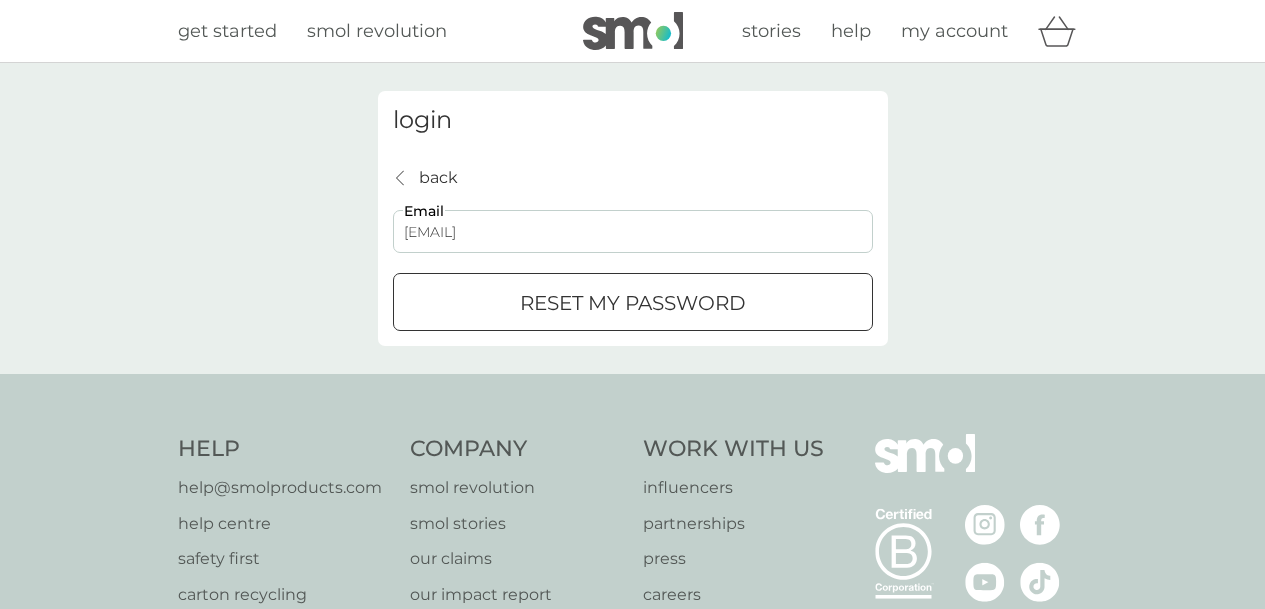 click at bounding box center (633, 303) 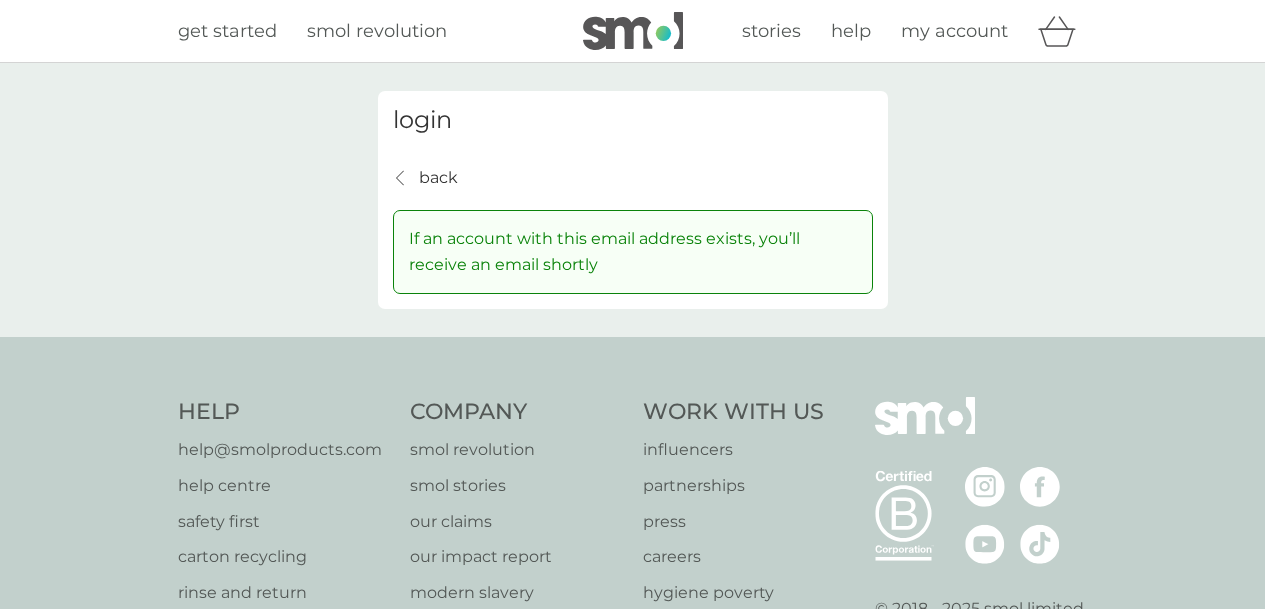 click on "my account" at bounding box center (954, 31) 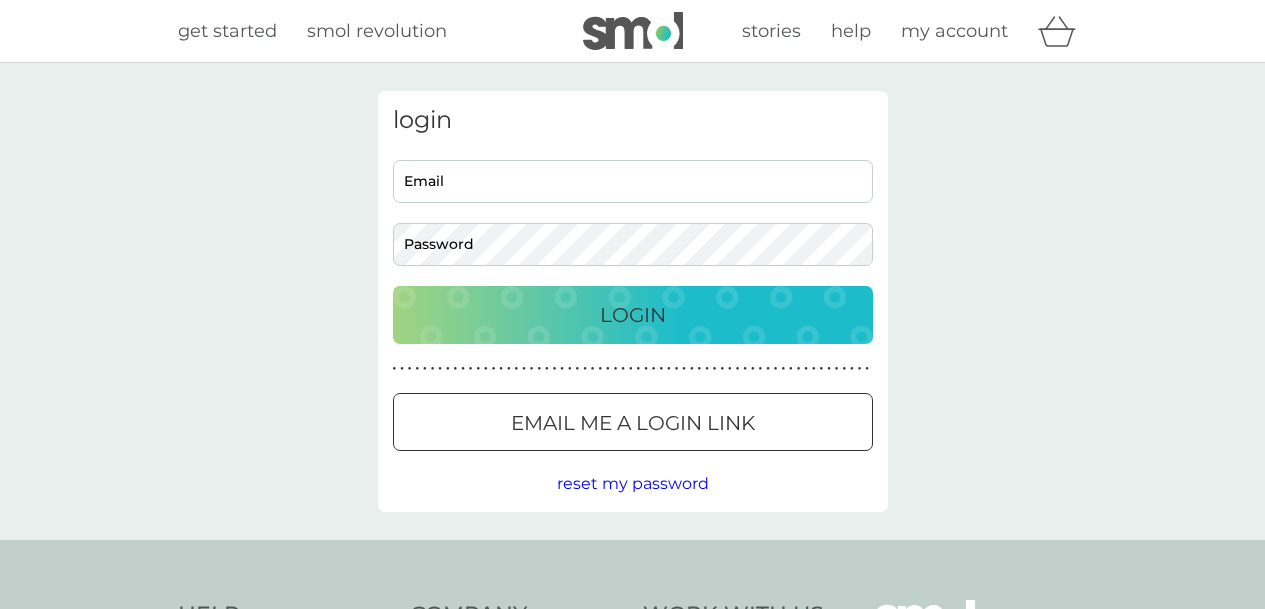type on "jfoster284@yahoo.com" 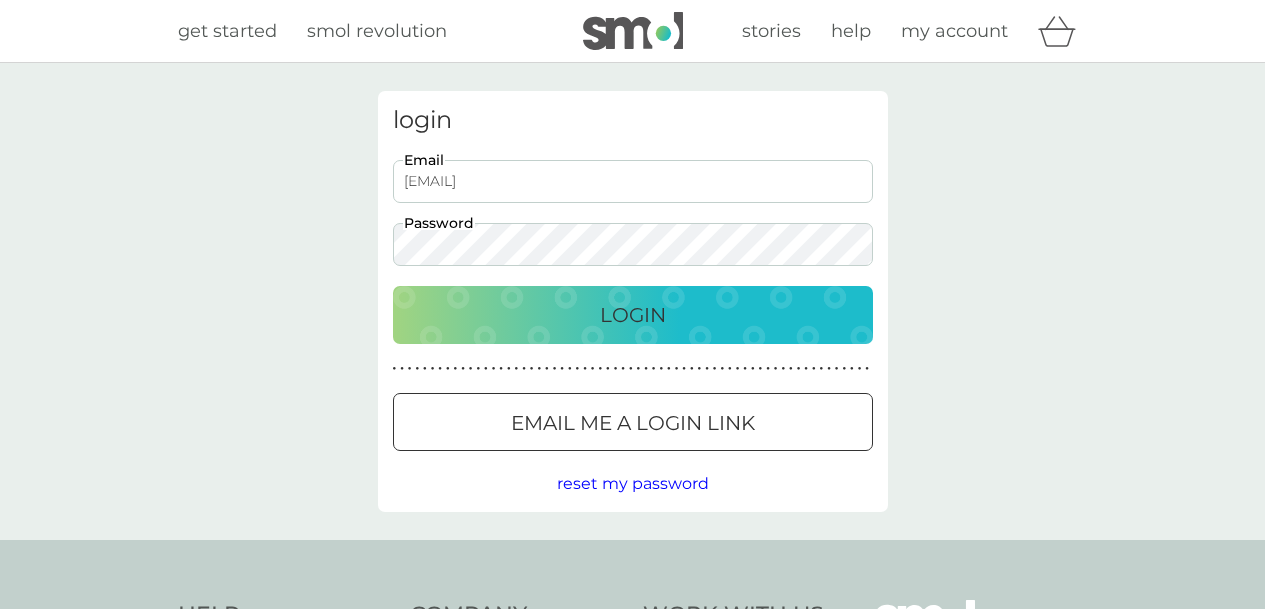 click on "Login" at bounding box center [633, 315] 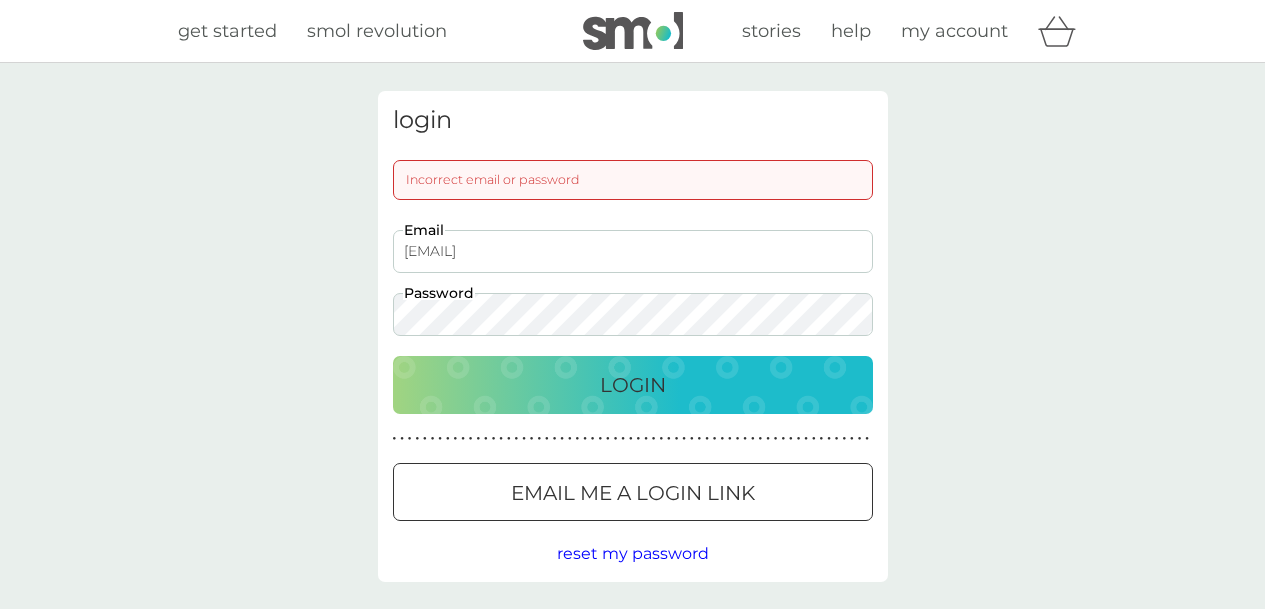 click on "login Incorrect email or password jfoster284@yahoo.com Email Password Login ● ● ● ● ● ● ● ● ● ● ● ● ● ● ● ● ● ● ● ● ● ● ● ● ● ● ● ● ● ● ● ● ● ● ● ● ● ● ● ● ● ● ● ● ● ● ● ● ● ● ● ● ● ● ● ● ● ● ● ● ● ● ● ● ● ● ● ● ● ● Email me a login link reset my password" at bounding box center (632, 336) 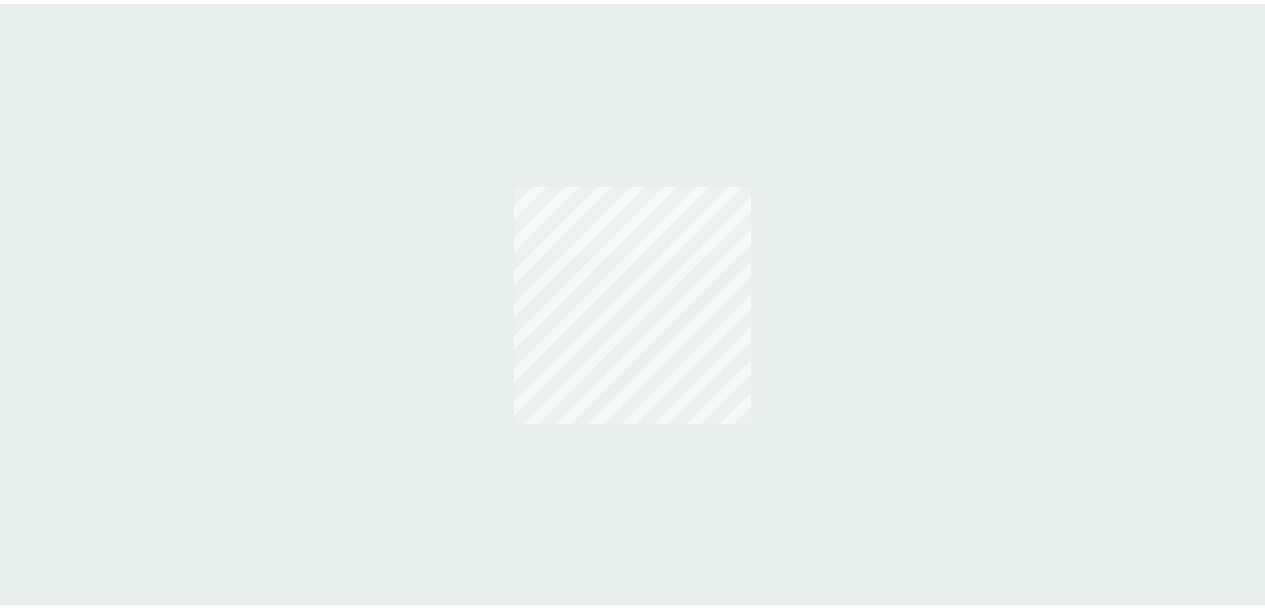 scroll, scrollTop: 0, scrollLeft: 0, axis: both 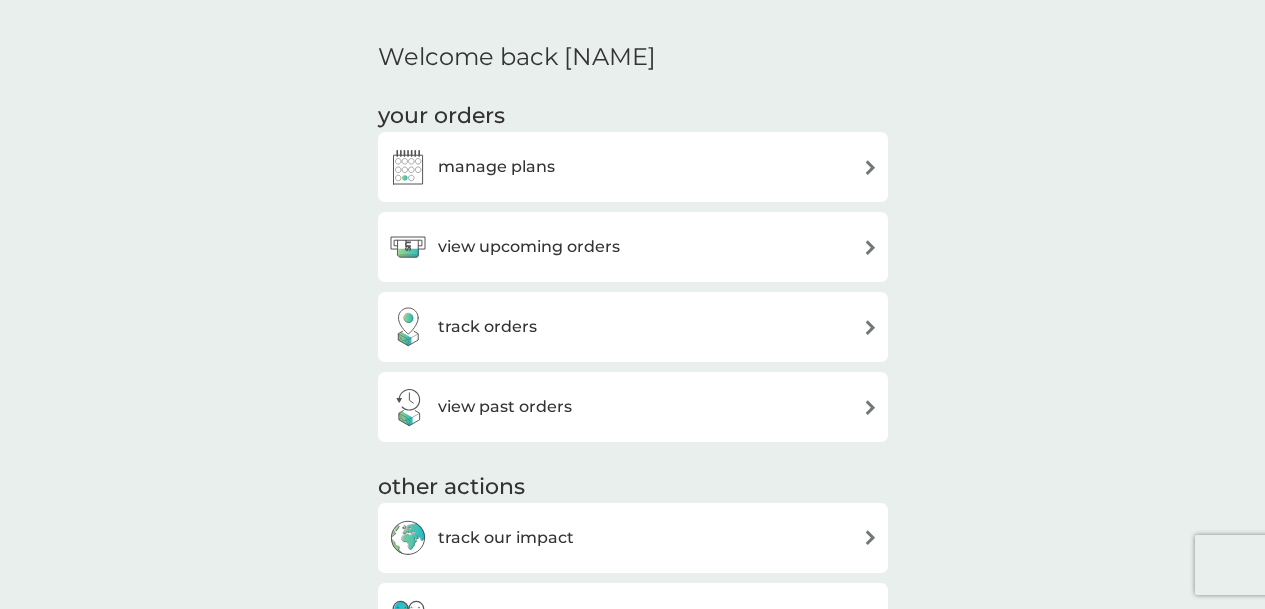 click at bounding box center [870, 167] 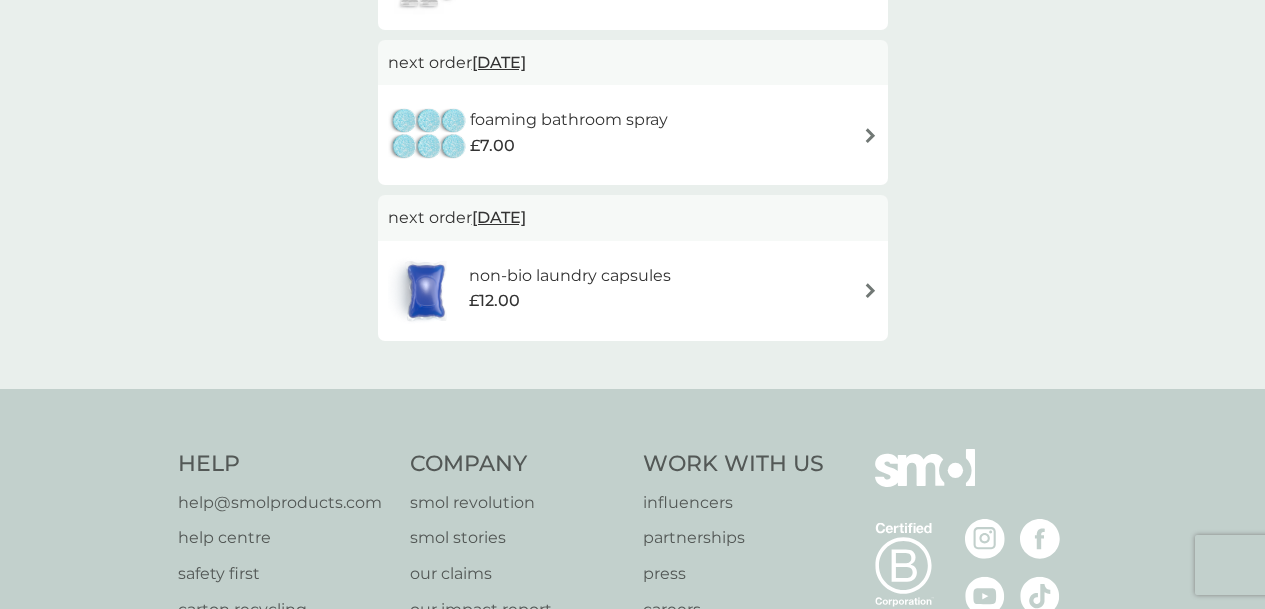 scroll, scrollTop: 0, scrollLeft: 0, axis: both 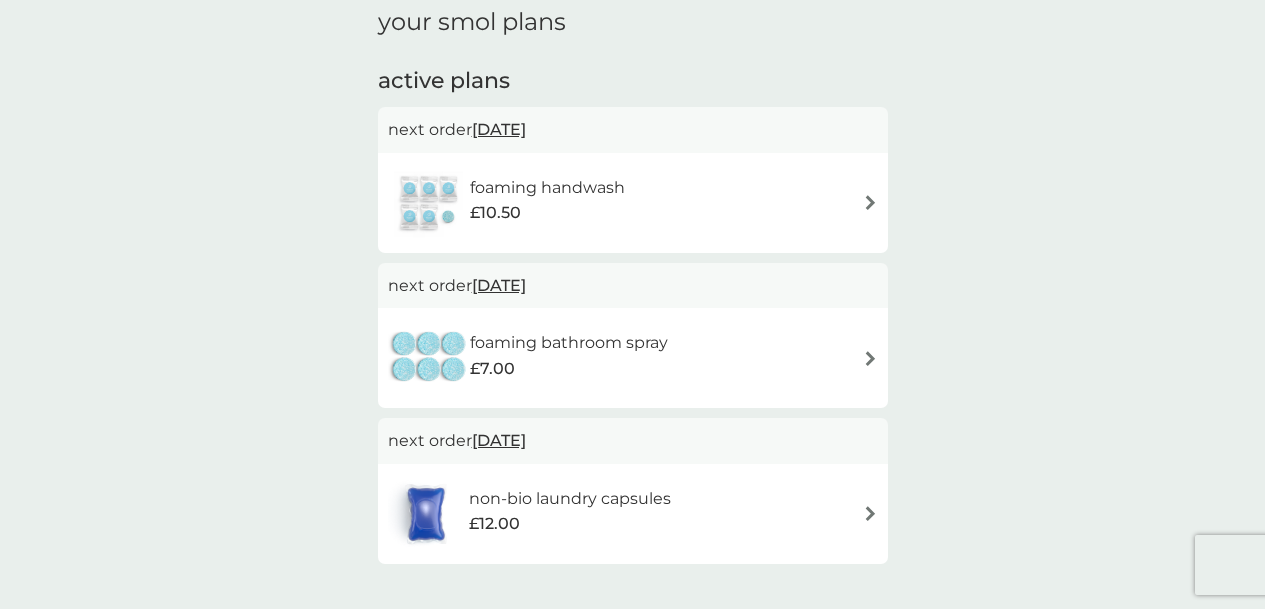 click on "foaming handwash £10.50" at bounding box center [633, 203] 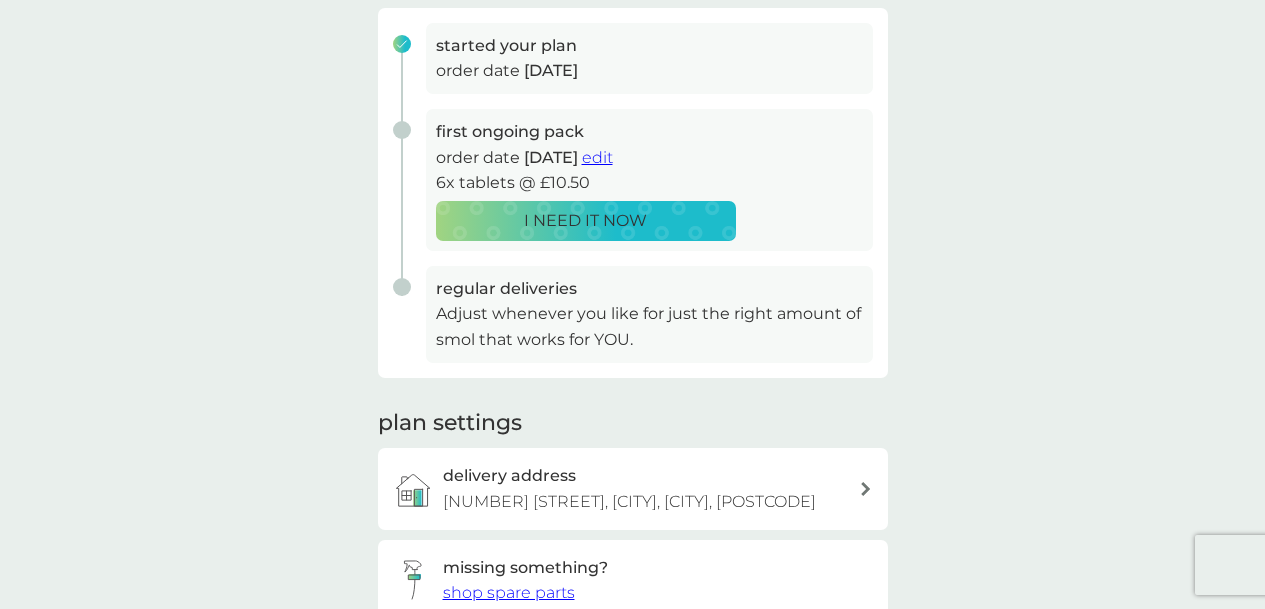 scroll, scrollTop: 0, scrollLeft: 0, axis: both 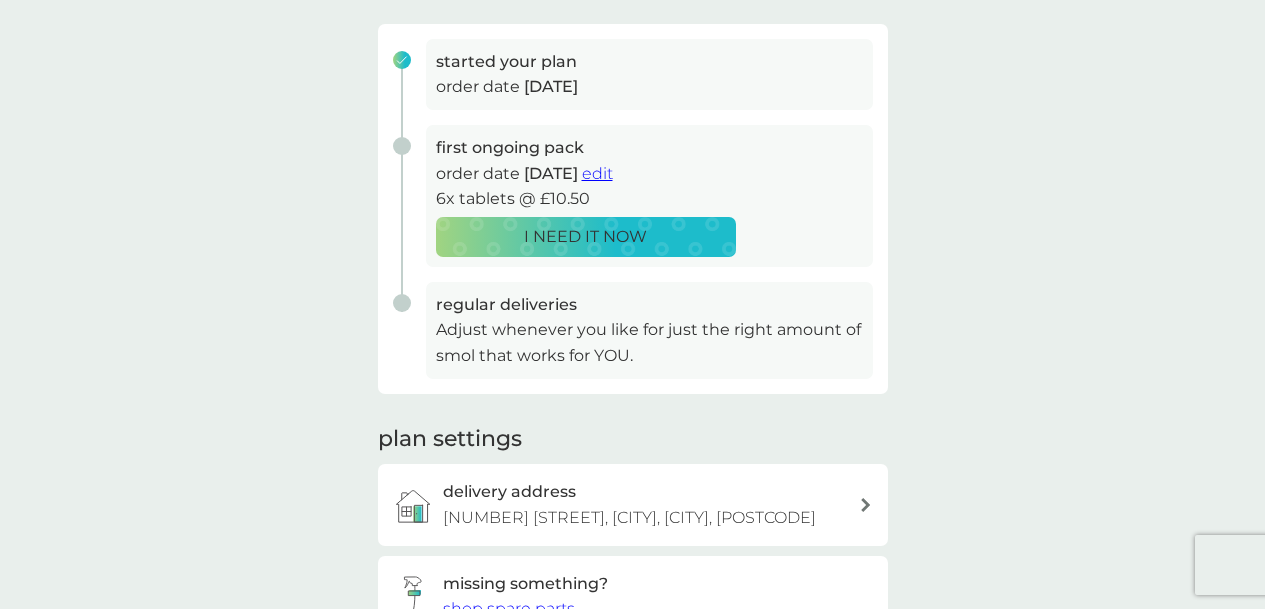 click on "edit" at bounding box center [597, 173] 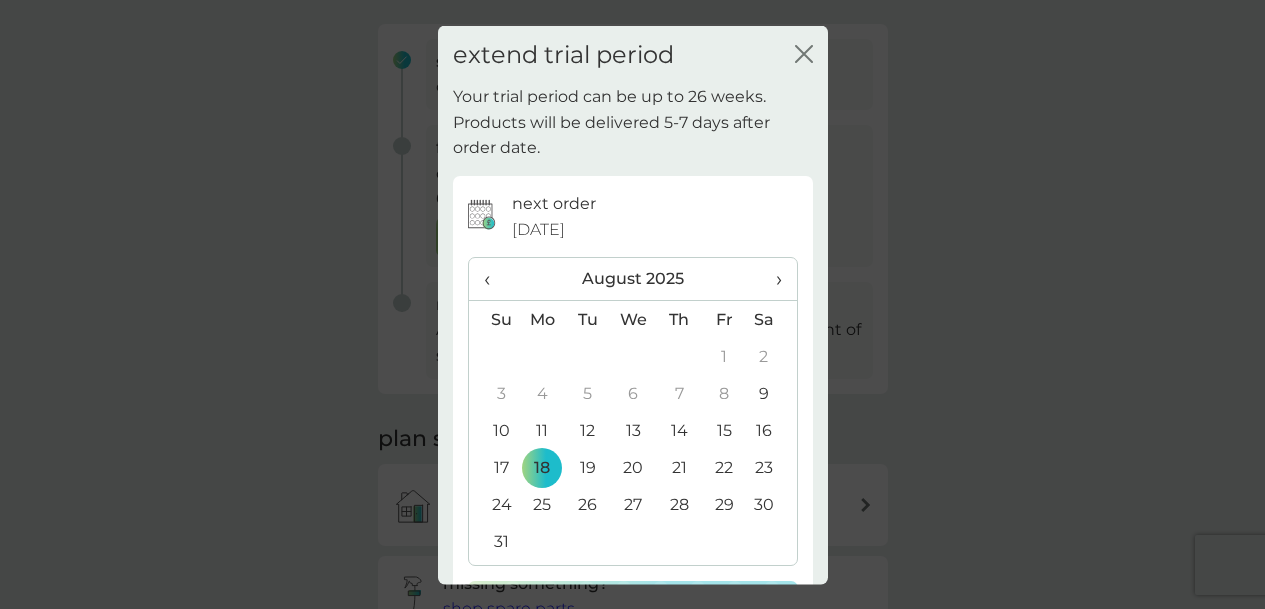 click on "31" at bounding box center (494, 541) 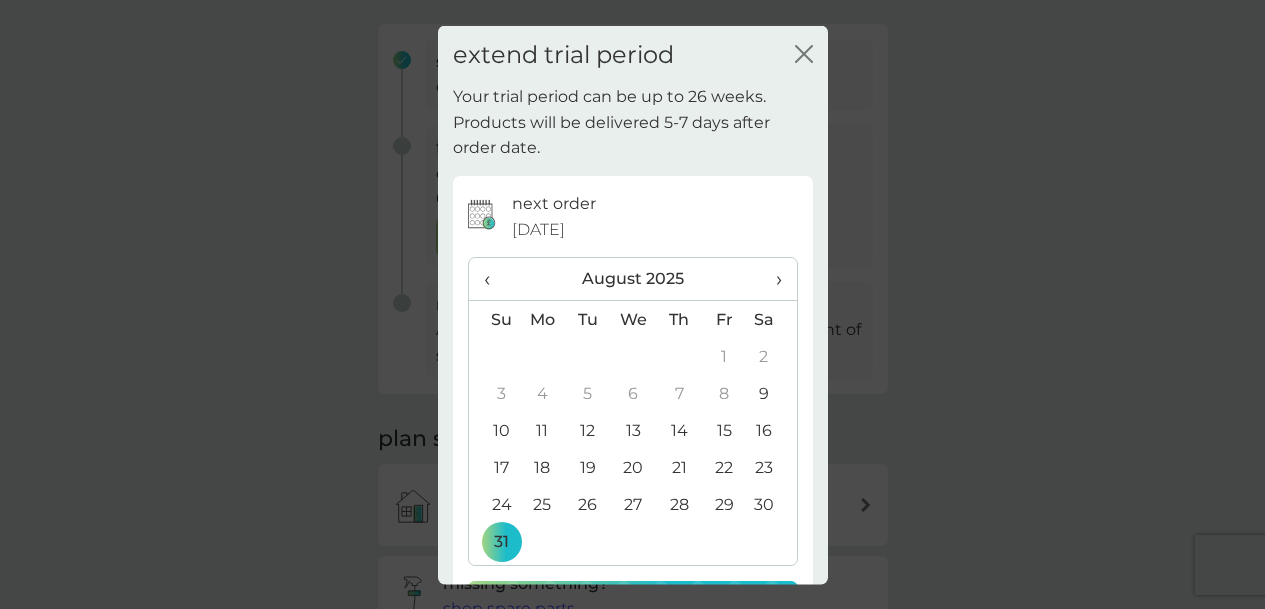 scroll, scrollTop: 827, scrollLeft: 0, axis: vertical 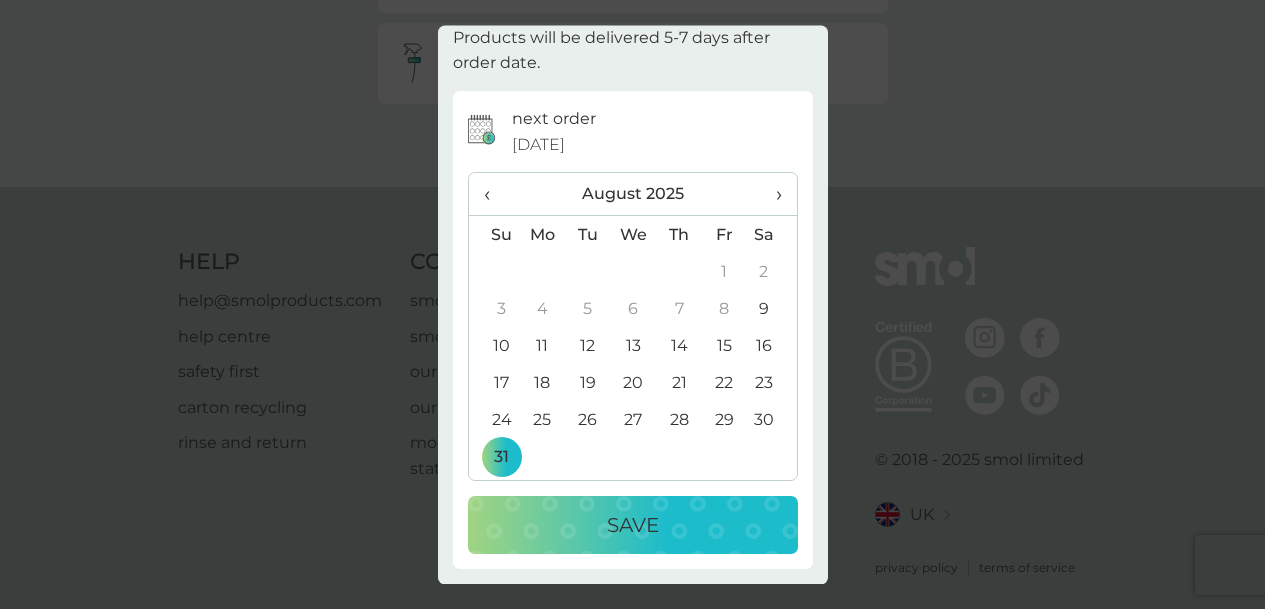 click on "Save" at bounding box center (633, 526) 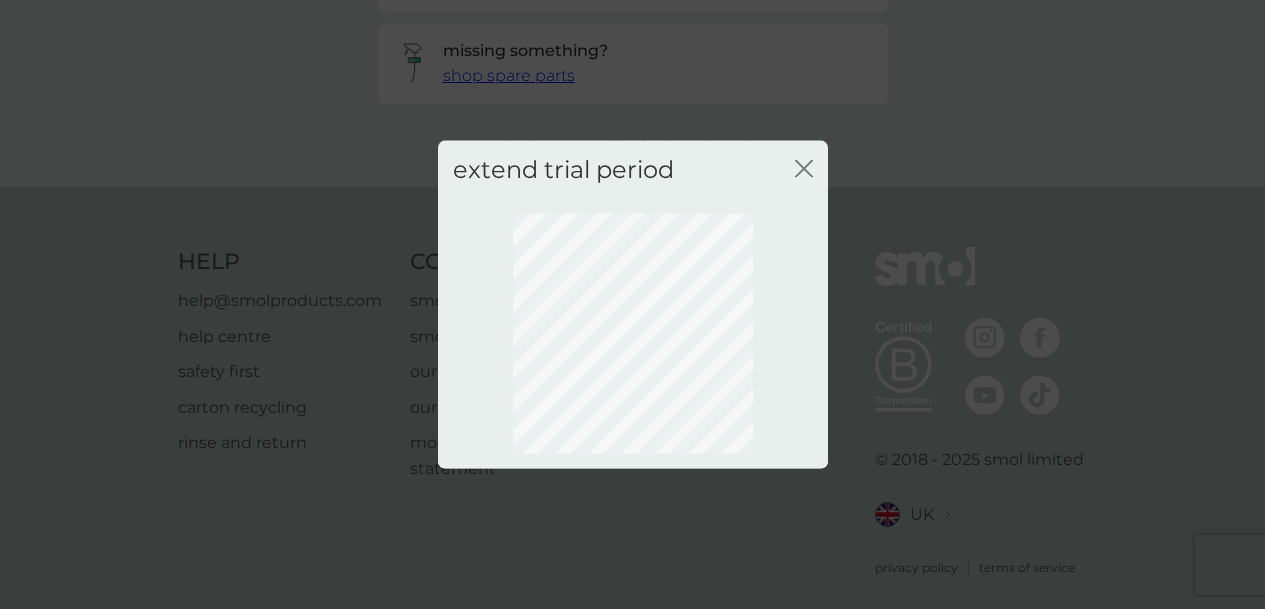 scroll, scrollTop: 0, scrollLeft: 0, axis: both 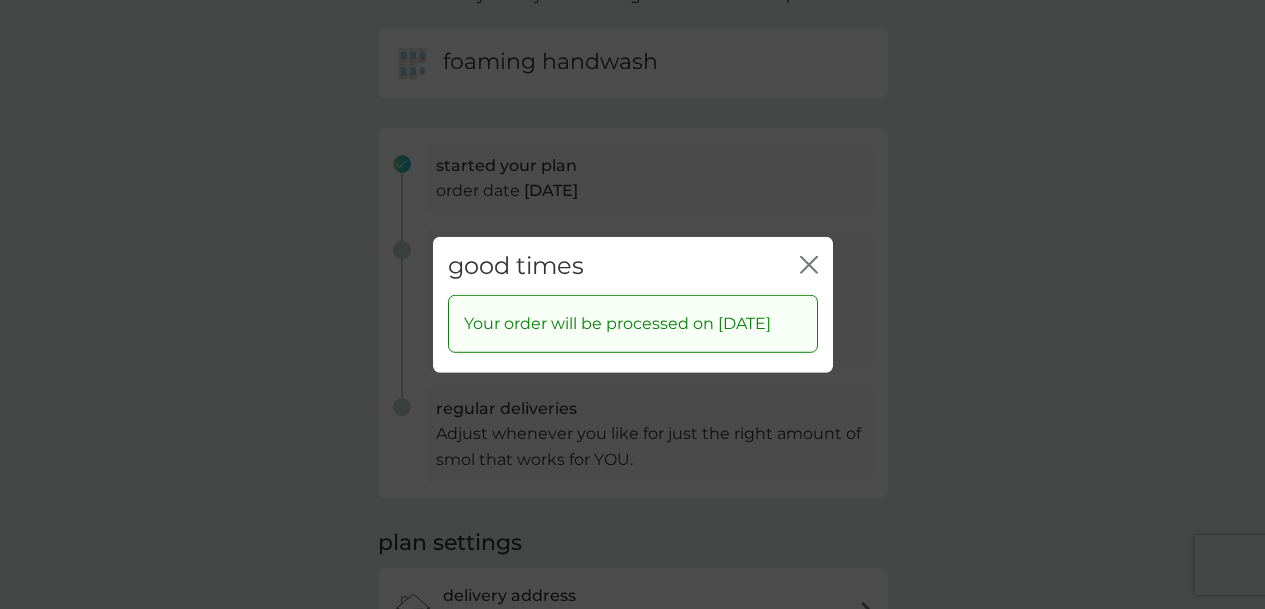 click on "close" 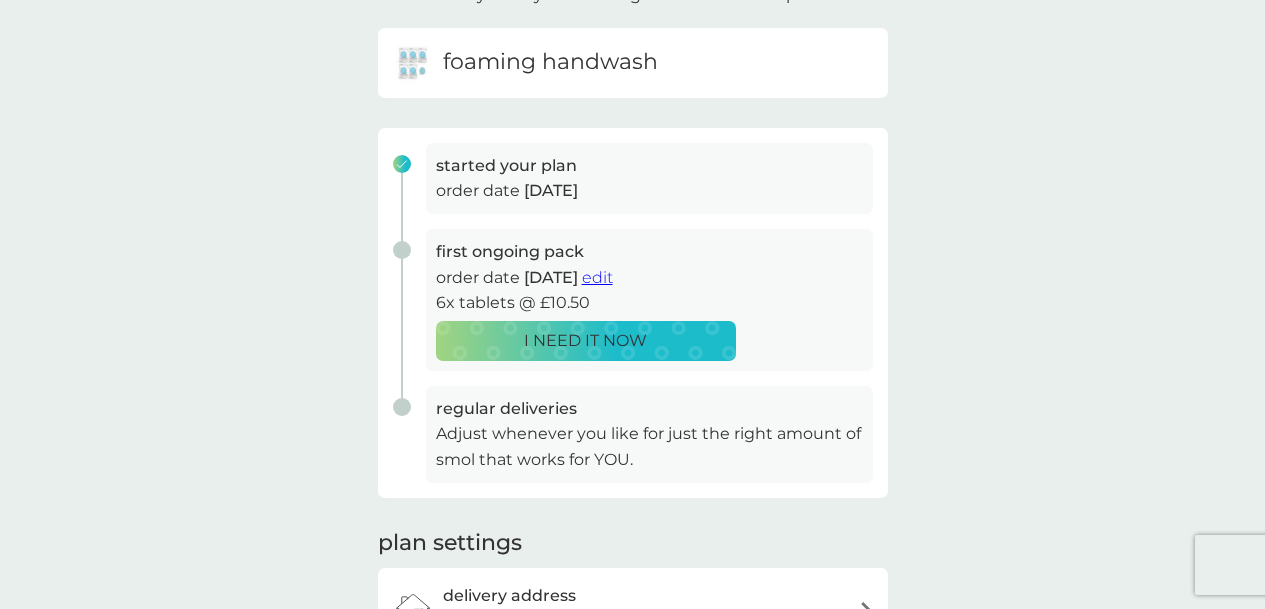 scroll, scrollTop: 723, scrollLeft: 0, axis: vertical 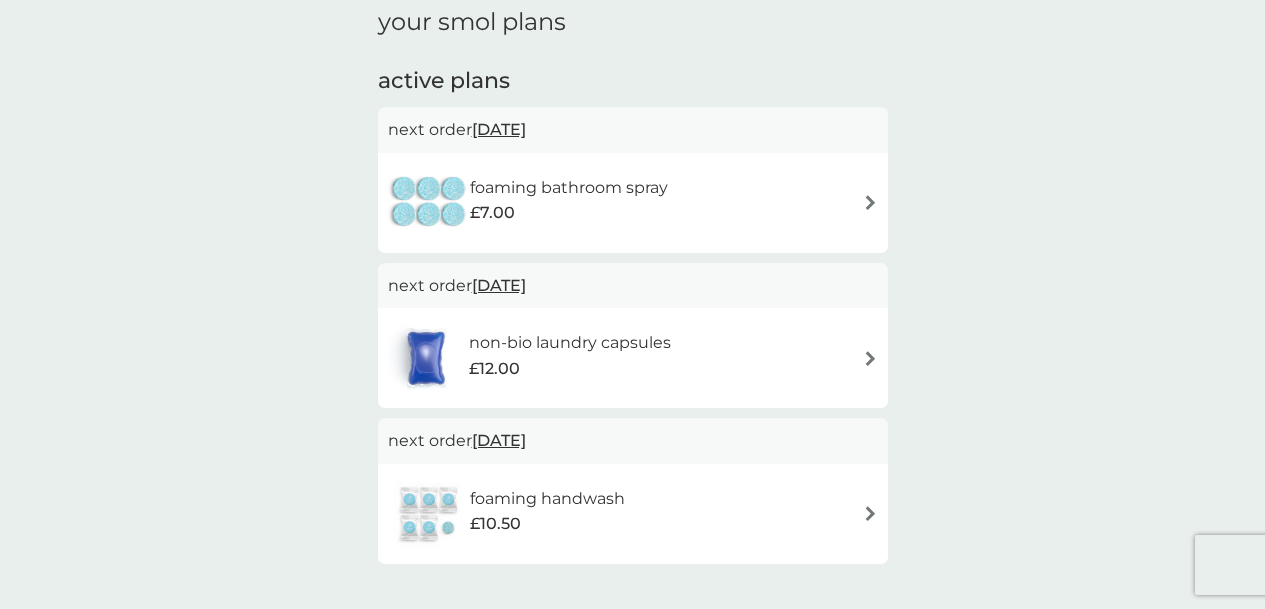 click at bounding box center [870, 202] 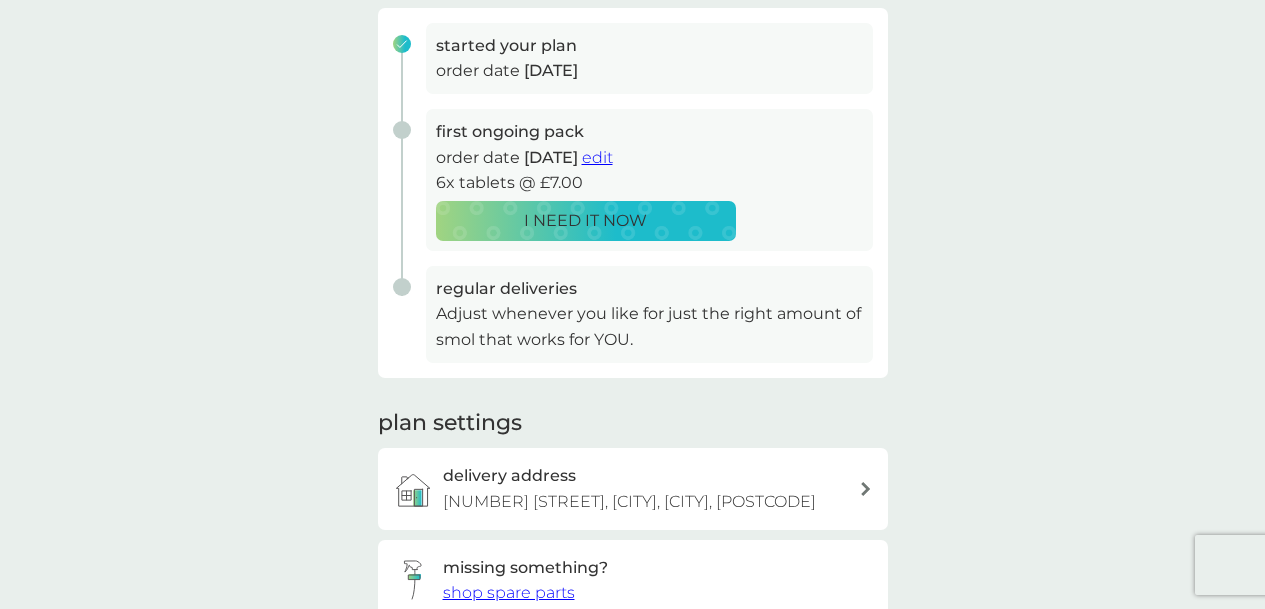 scroll, scrollTop: 0, scrollLeft: 0, axis: both 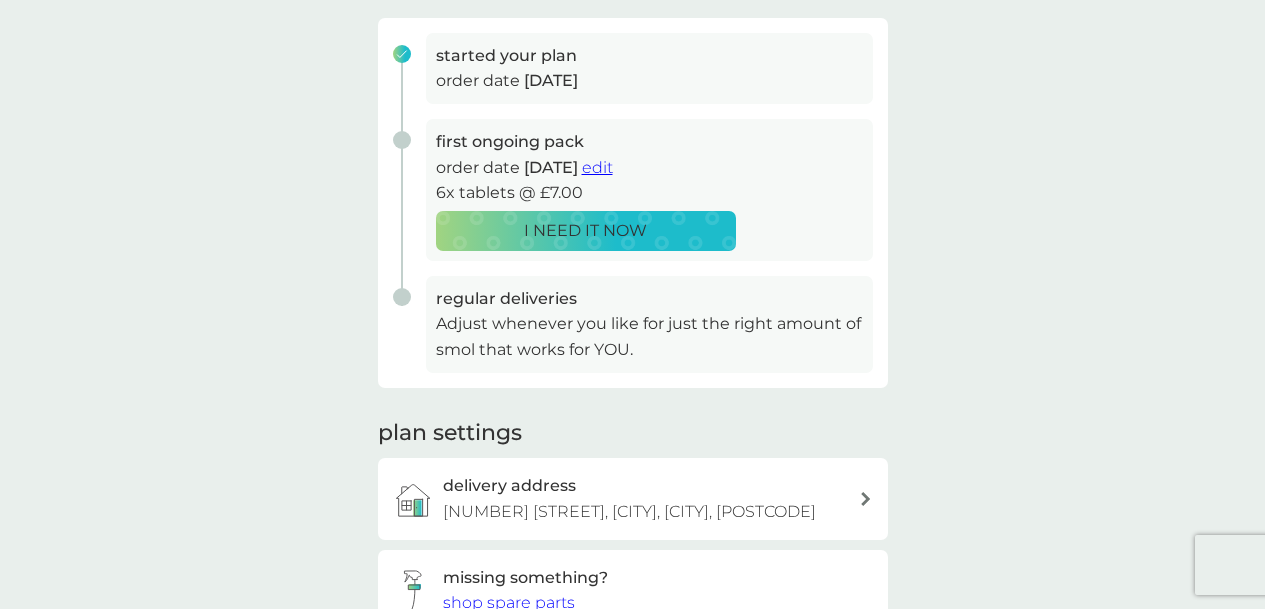 click on "edit" at bounding box center [597, 167] 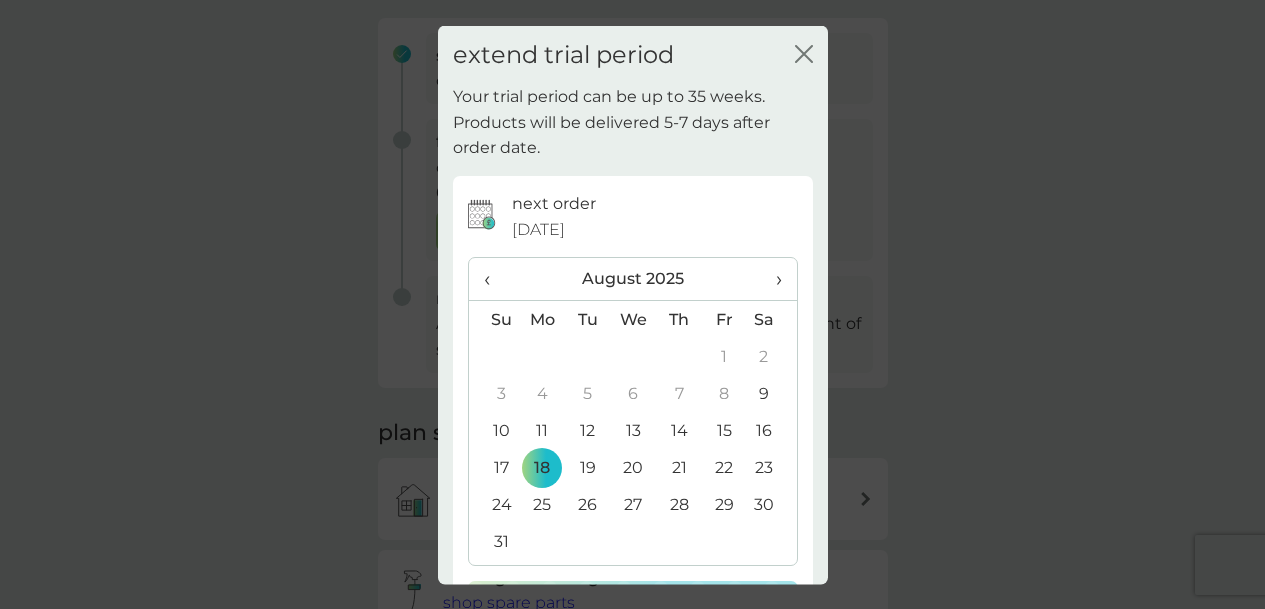 click on "31" at bounding box center (494, 541) 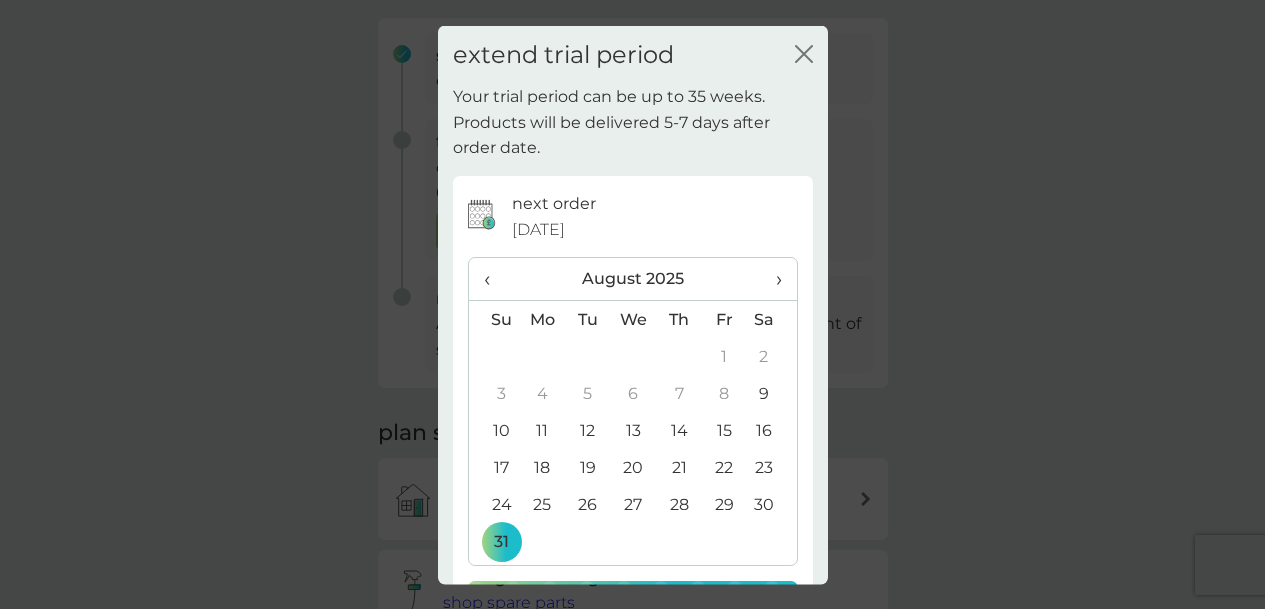 scroll, scrollTop: 84, scrollLeft: 0, axis: vertical 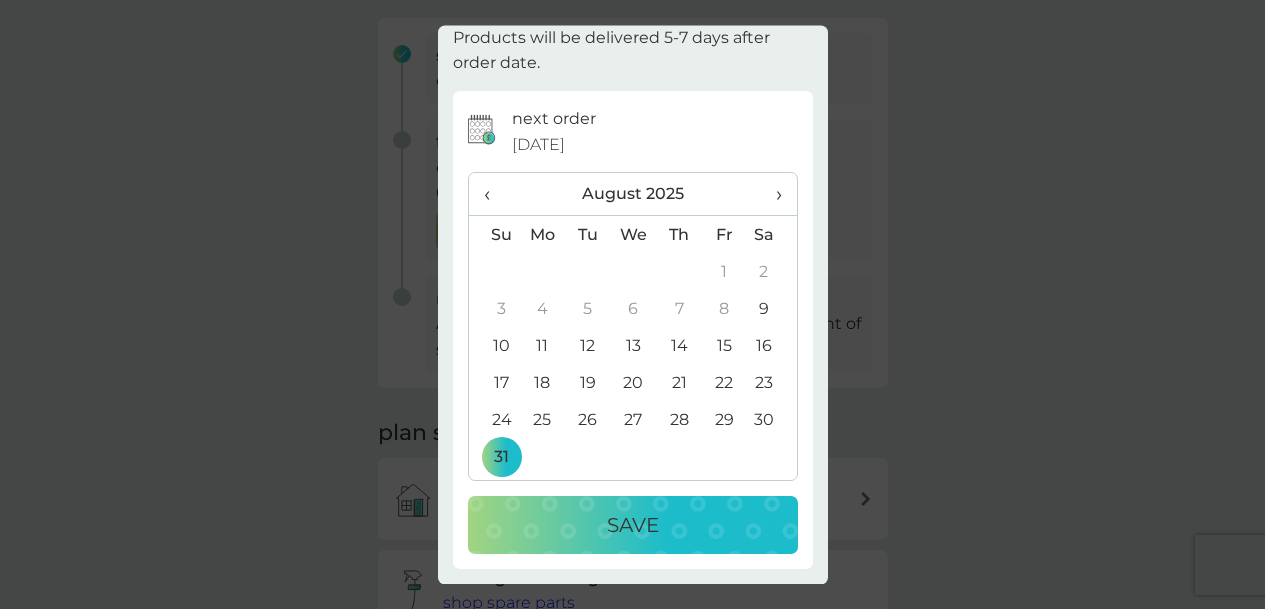 click on "Save" at bounding box center [633, 526] 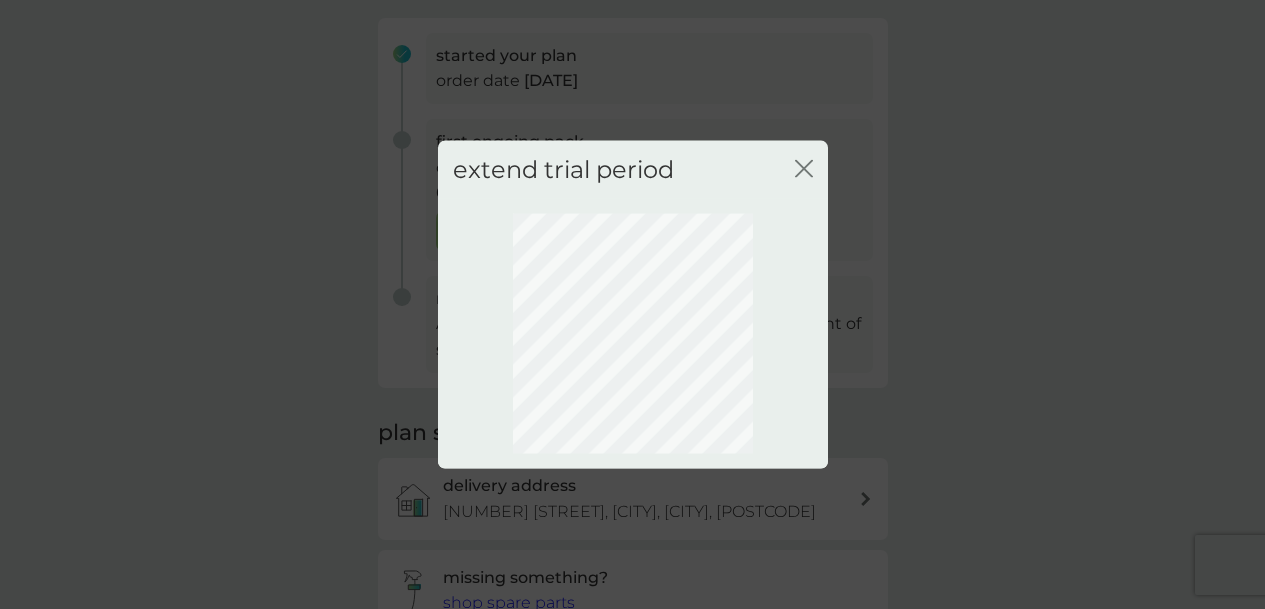 scroll, scrollTop: 0, scrollLeft: 0, axis: both 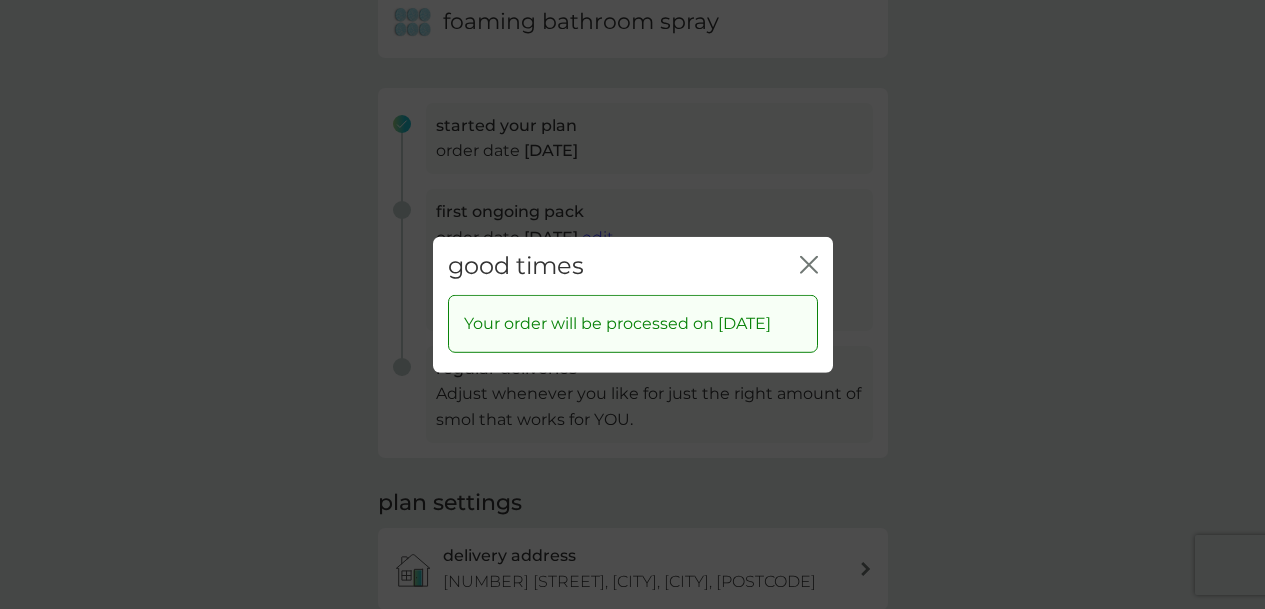 click on "close" 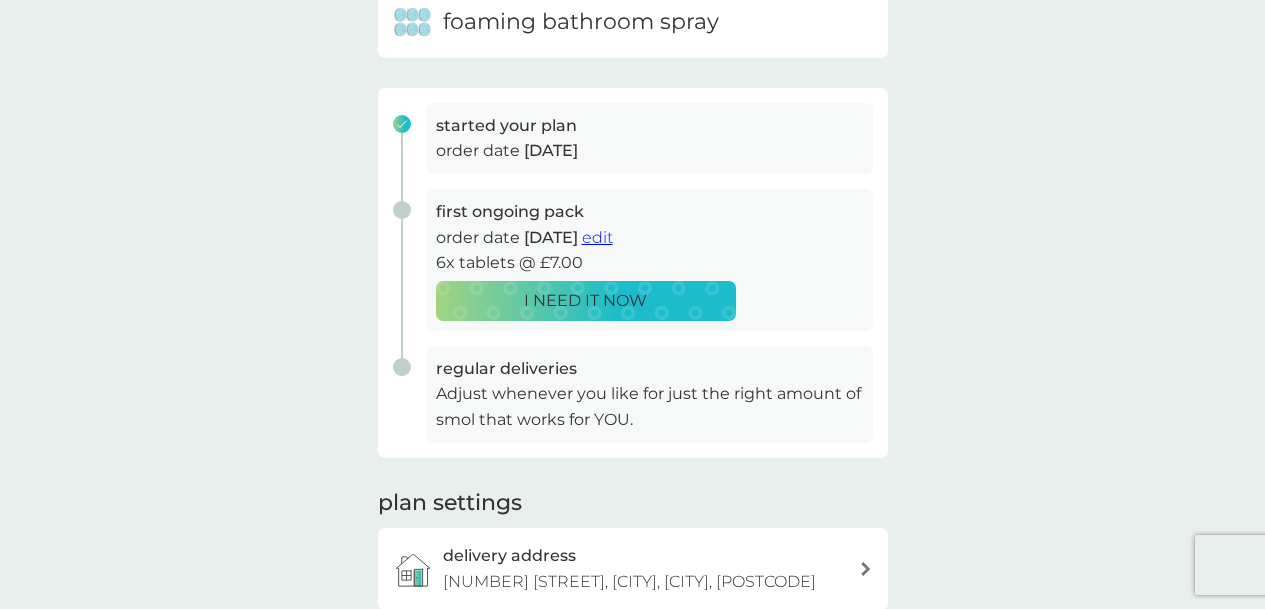 scroll, scrollTop: 63, scrollLeft: 0, axis: vertical 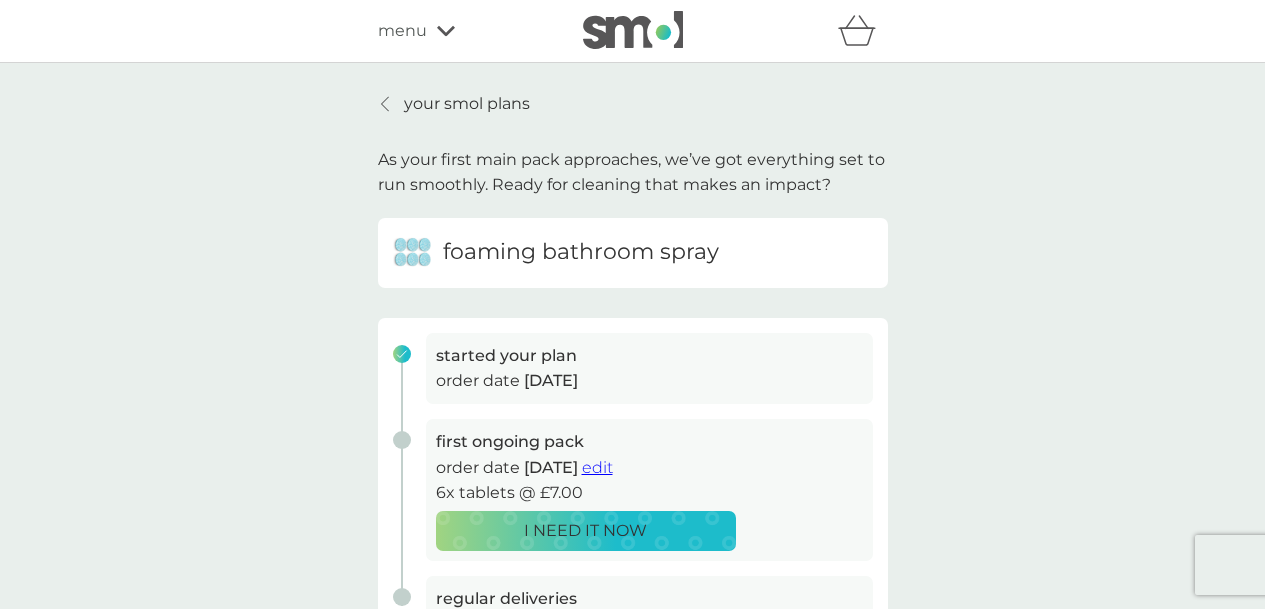 click 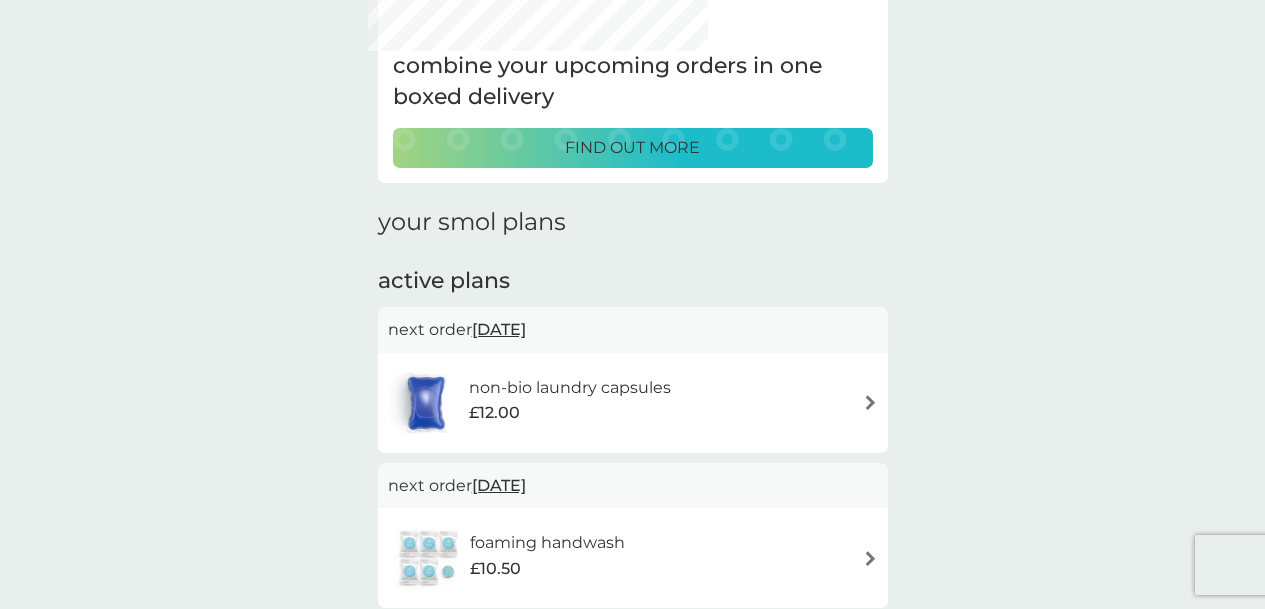 scroll, scrollTop: 0, scrollLeft: 0, axis: both 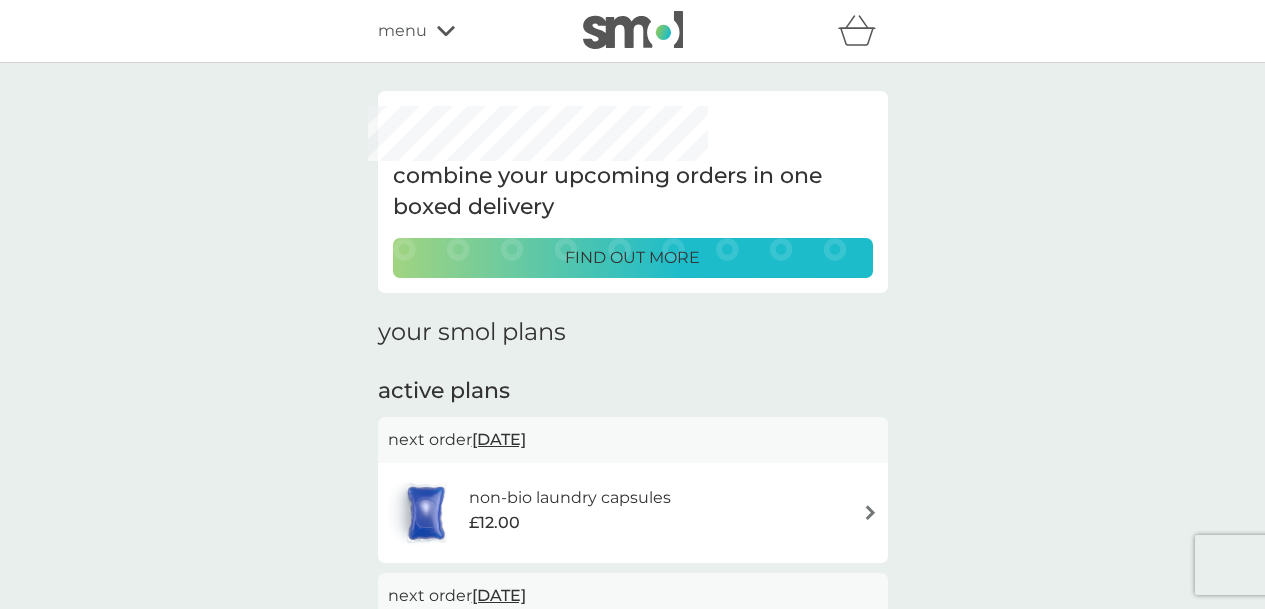 click on "menu" at bounding box center (463, 31) 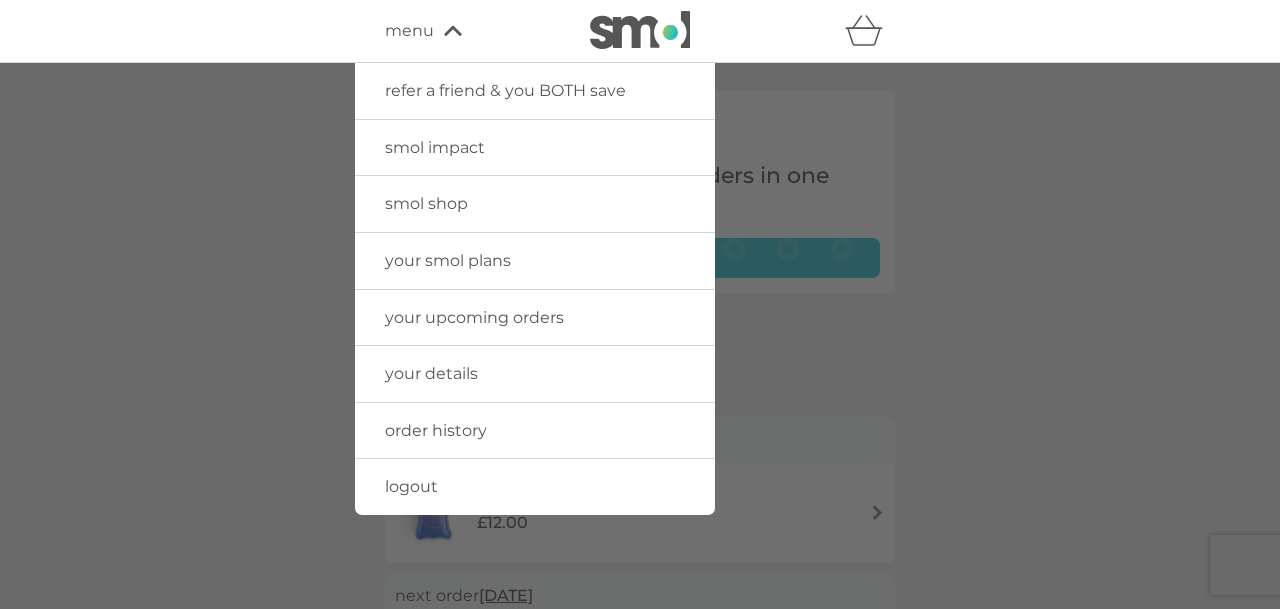 click on "smol shop" at bounding box center [426, 203] 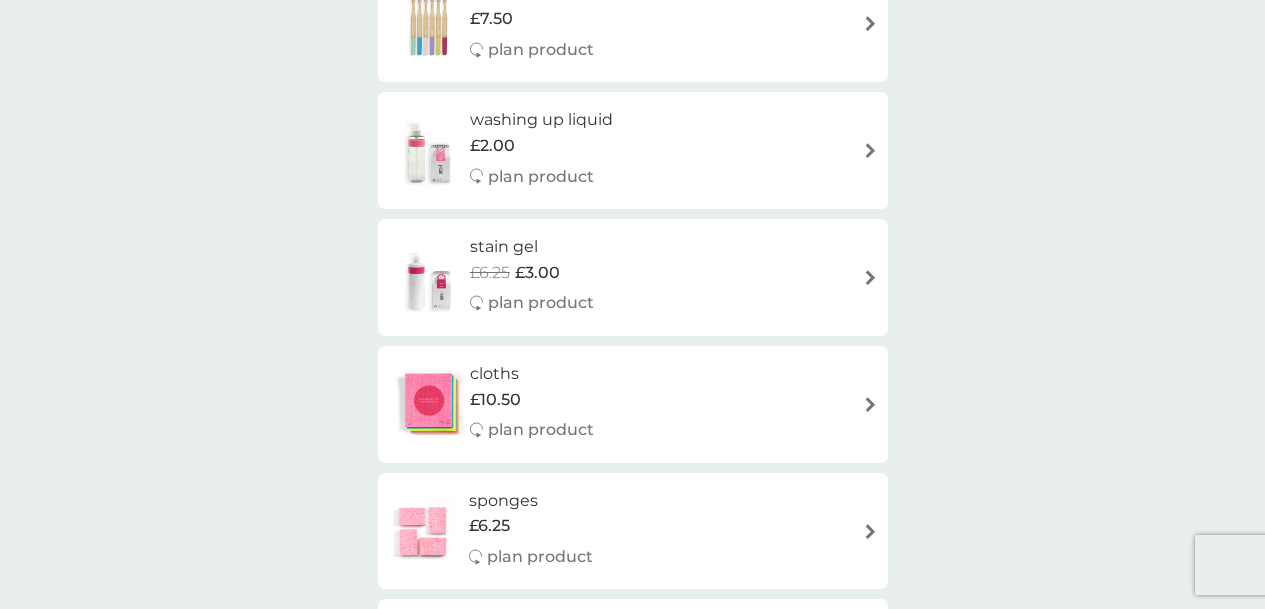 scroll, scrollTop: 1760, scrollLeft: 0, axis: vertical 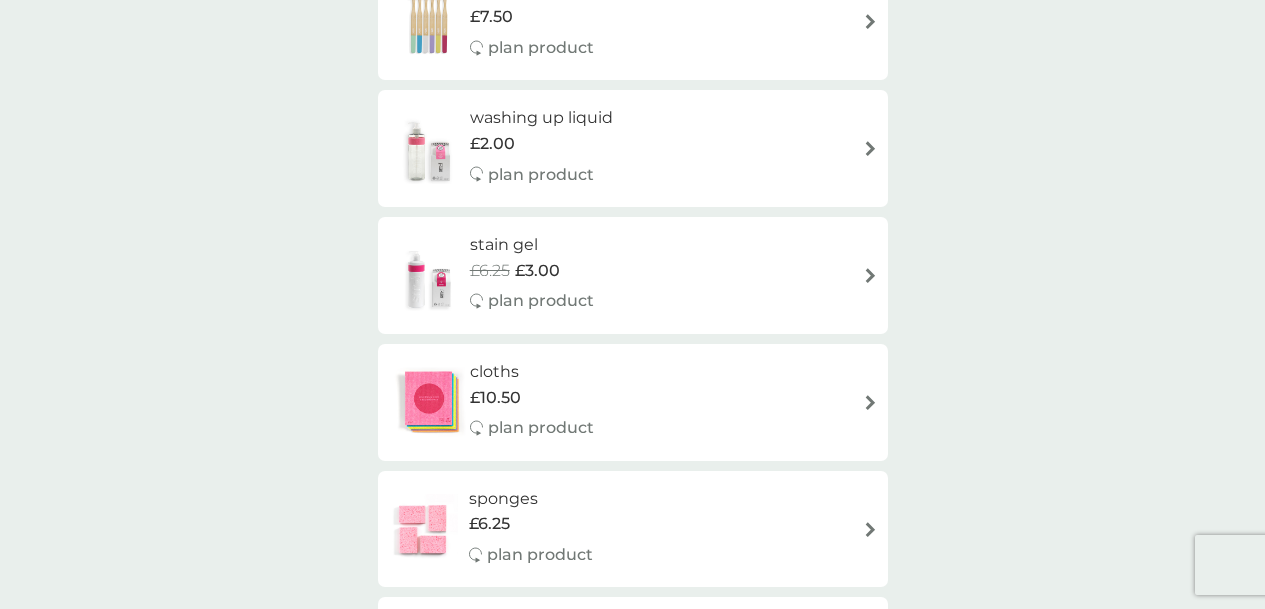 click at bounding box center (870, 148) 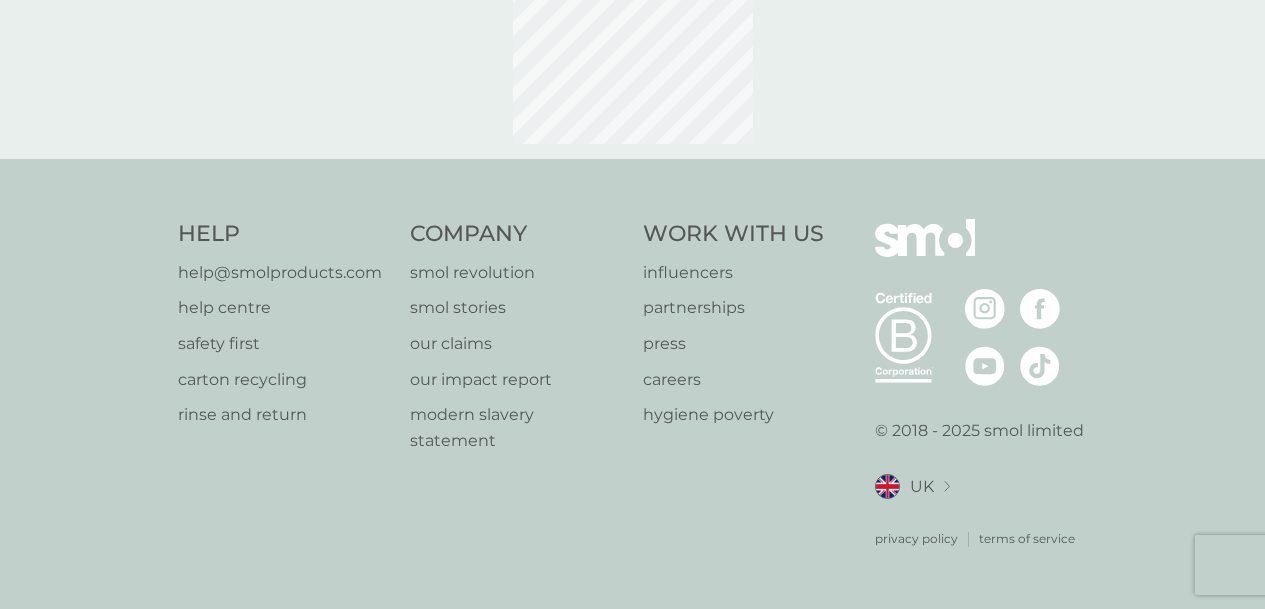 scroll, scrollTop: 0, scrollLeft: 0, axis: both 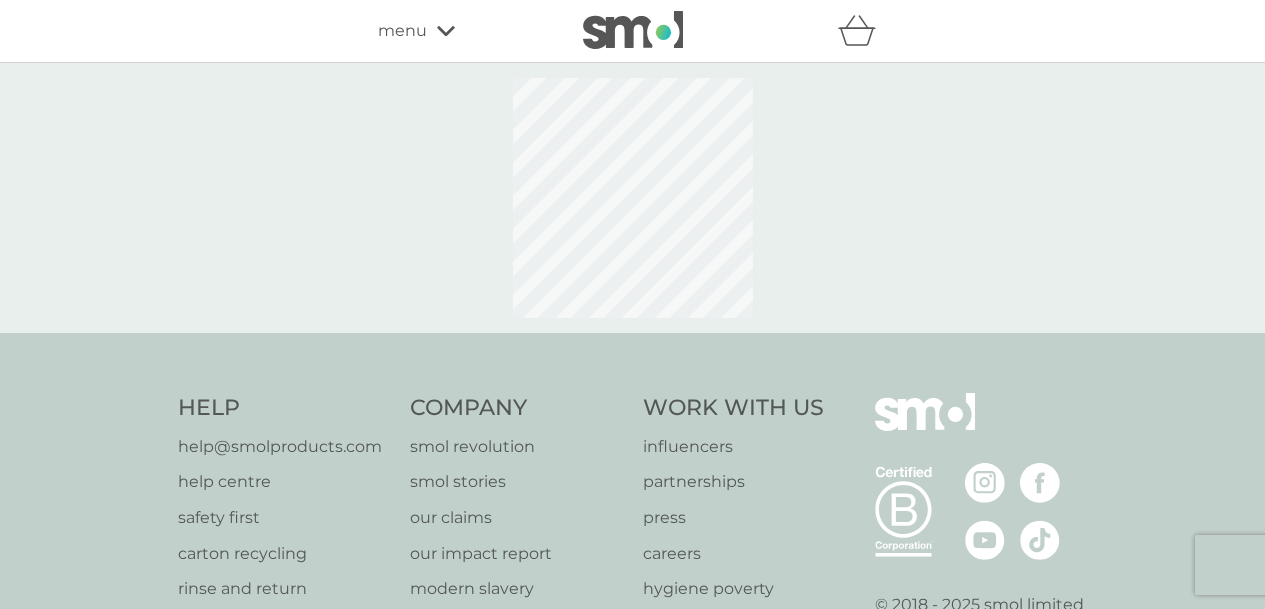 select on "112" 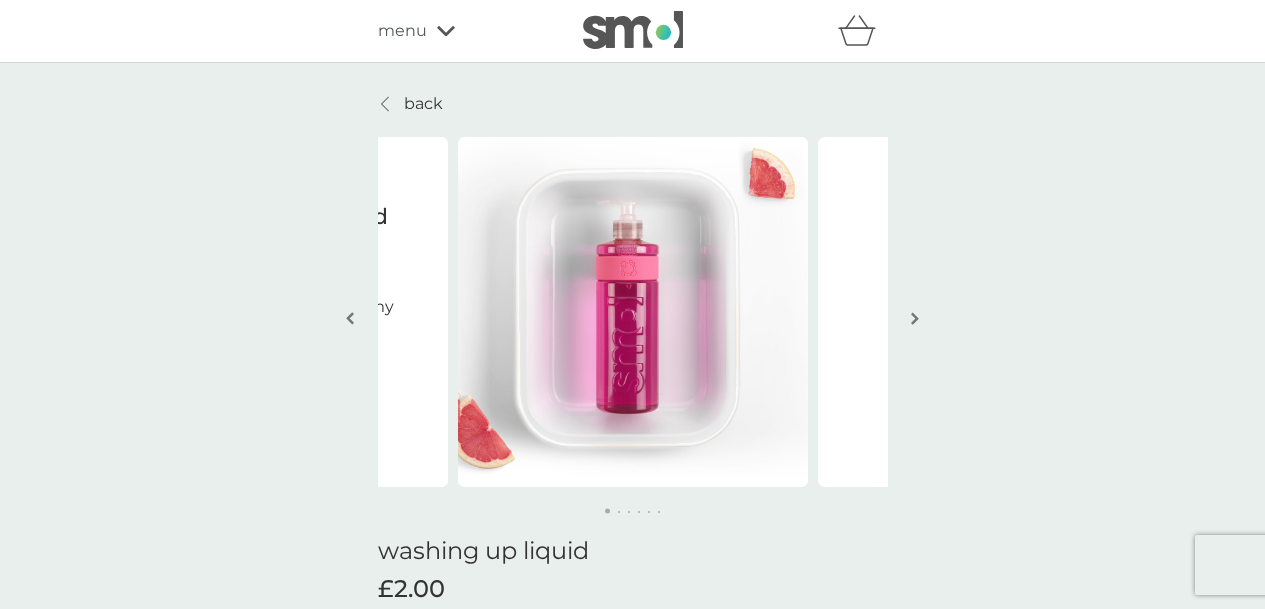 scroll, scrollTop: 533, scrollLeft: 0, axis: vertical 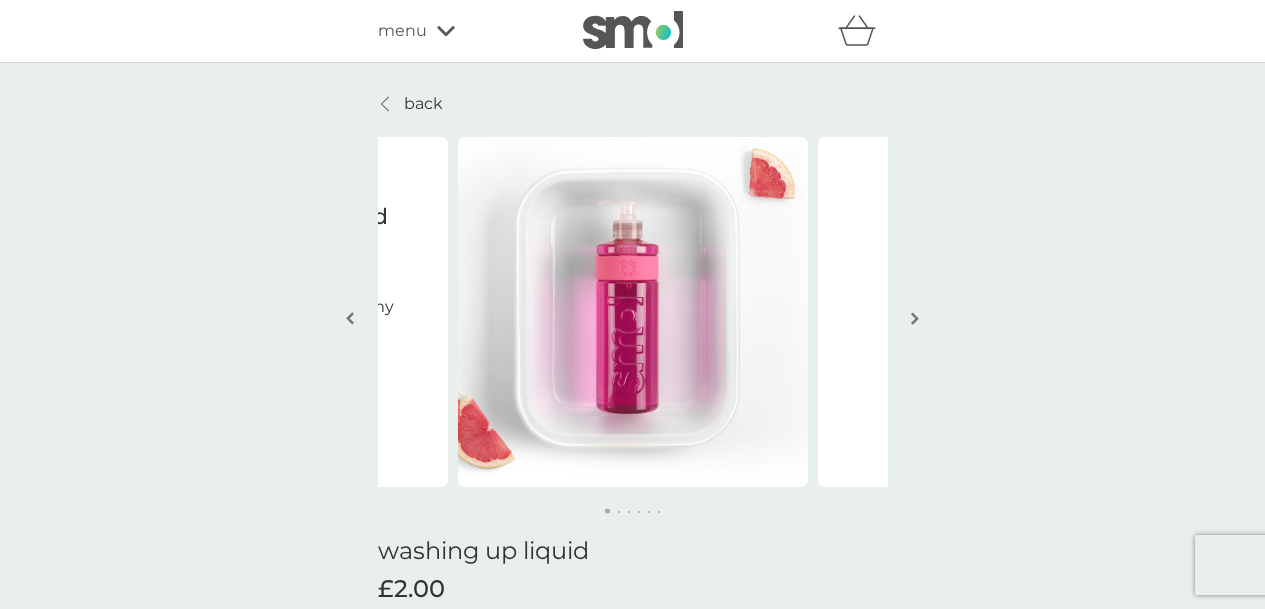 click on "menu" at bounding box center (402, 31) 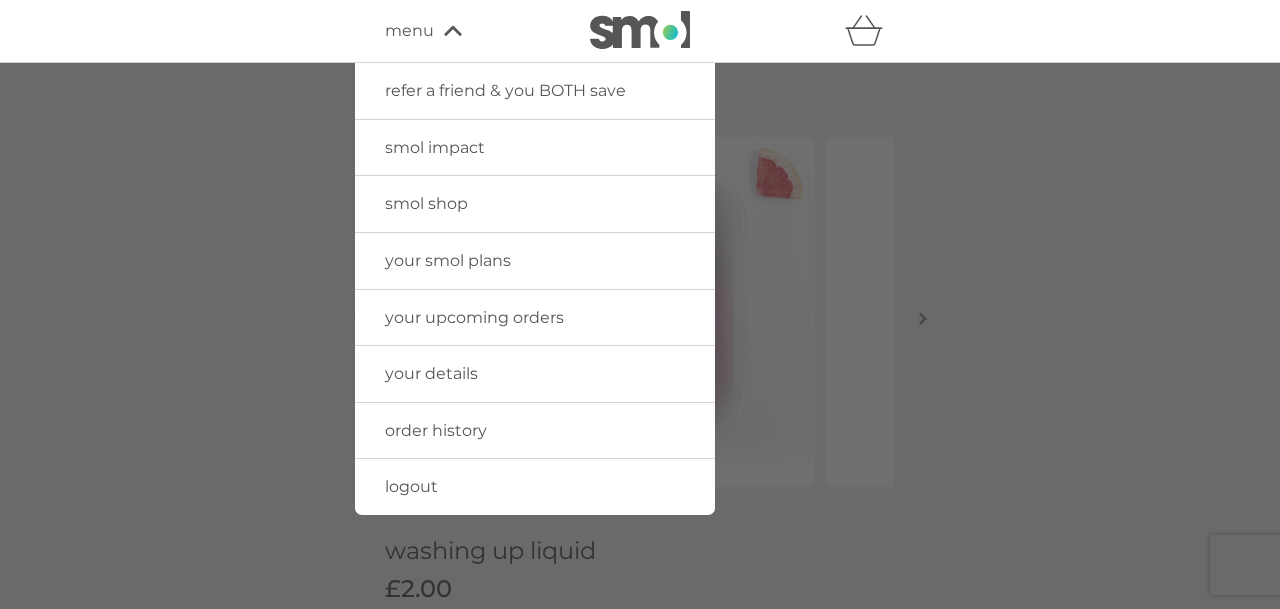 click on "your smol plans" at bounding box center (448, 260) 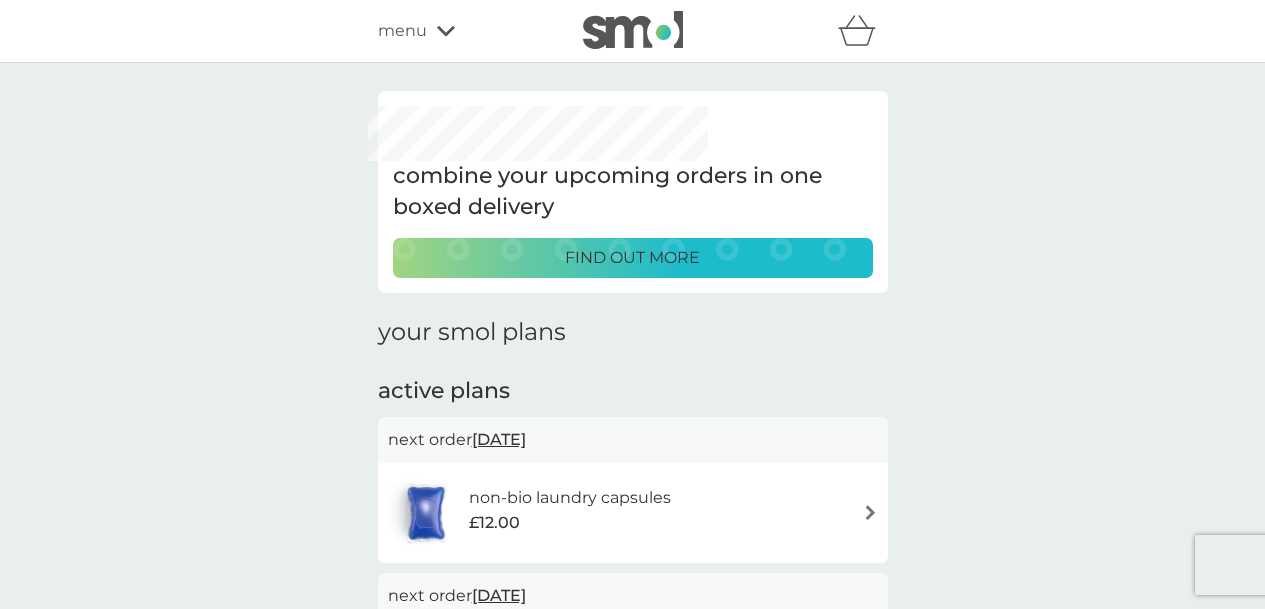 scroll, scrollTop: 533, scrollLeft: 0, axis: vertical 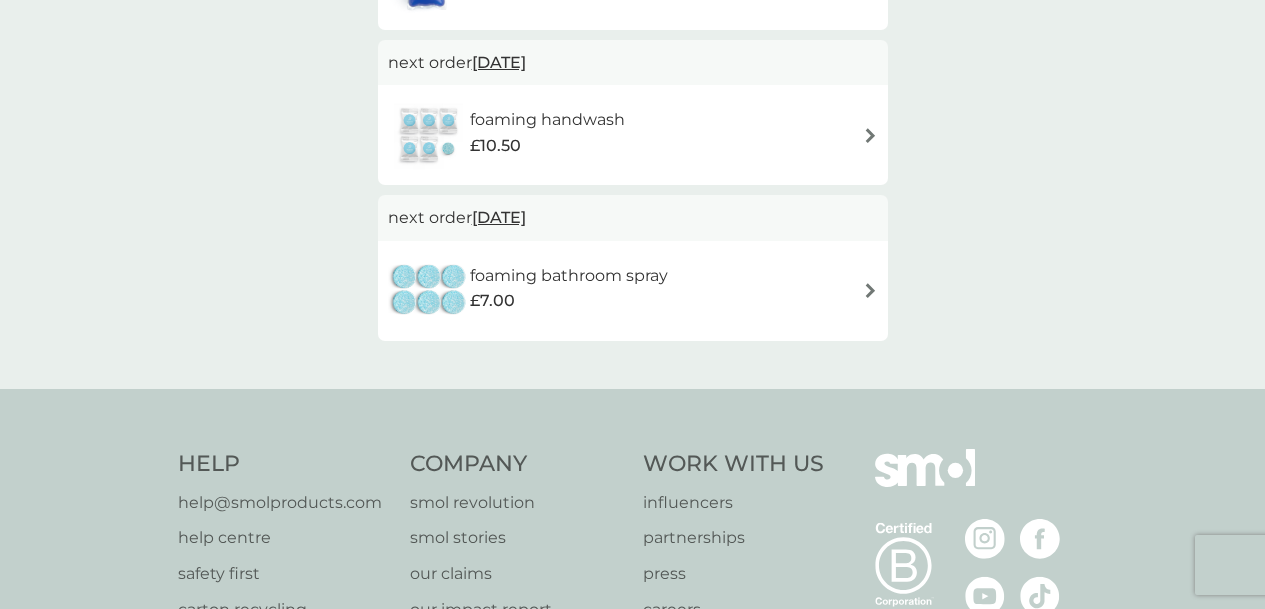 select on "112" 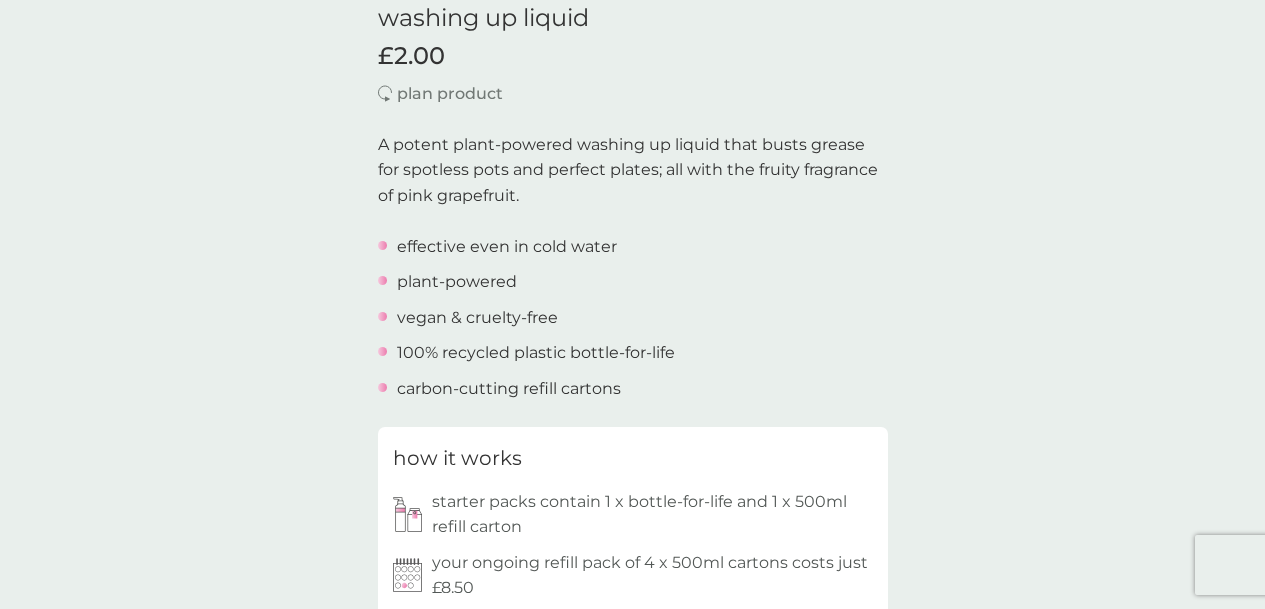scroll, scrollTop: 0, scrollLeft: 0, axis: both 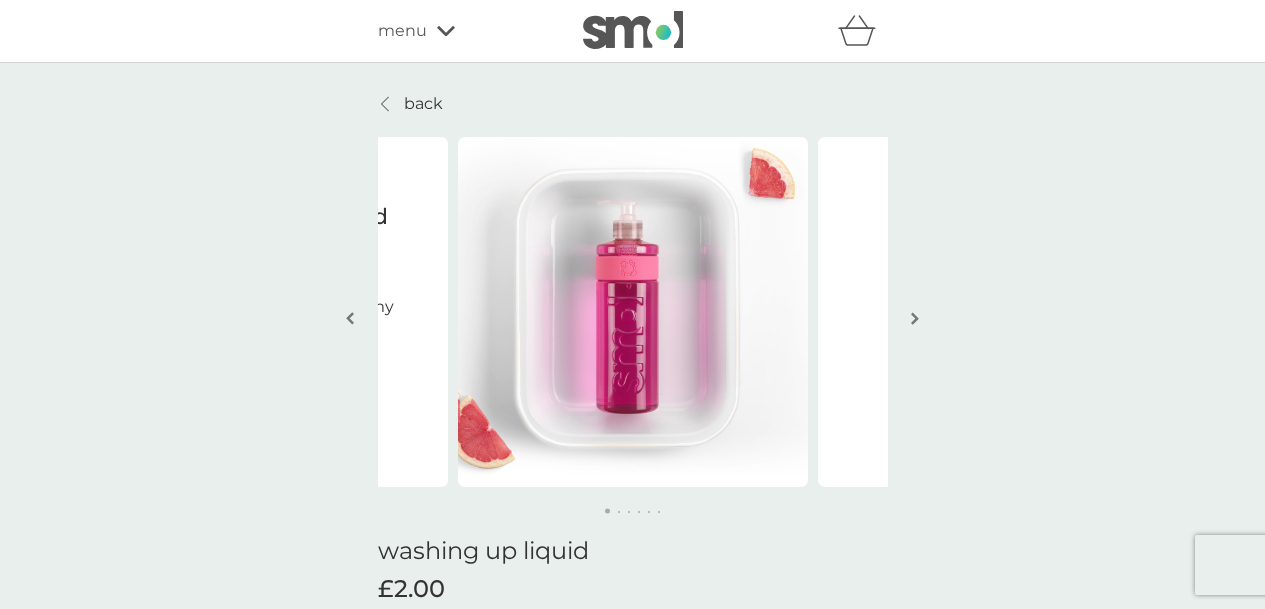 click on "menu" at bounding box center (463, 31) 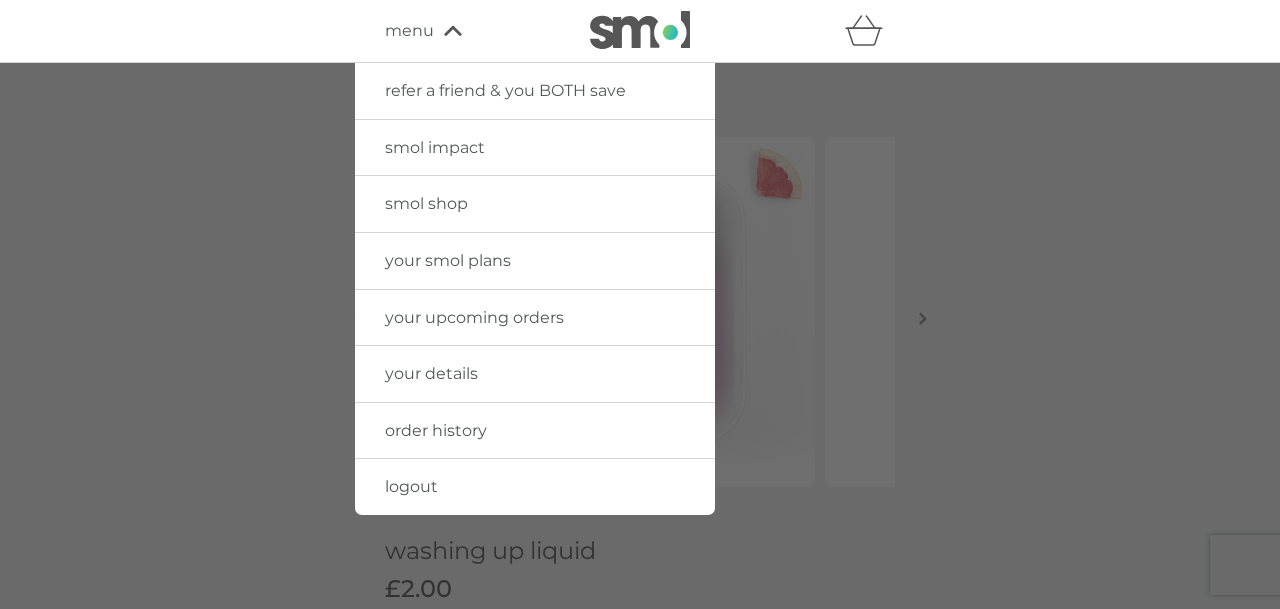 click on "smol shop" at bounding box center [426, 203] 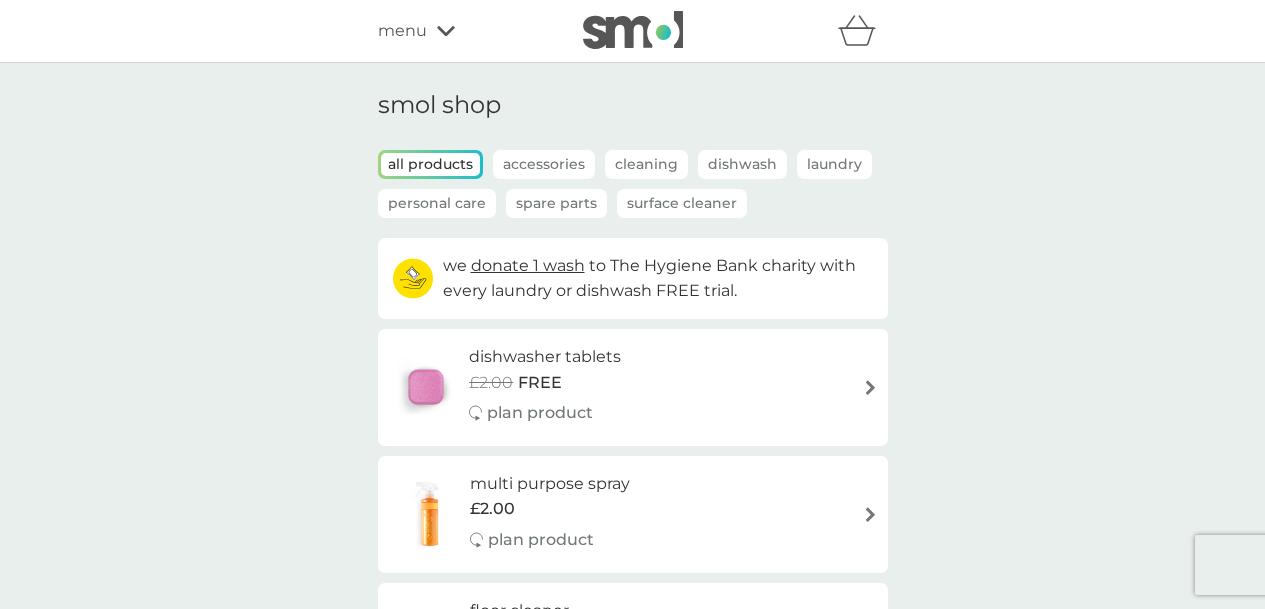 scroll, scrollTop: 533, scrollLeft: 0, axis: vertical 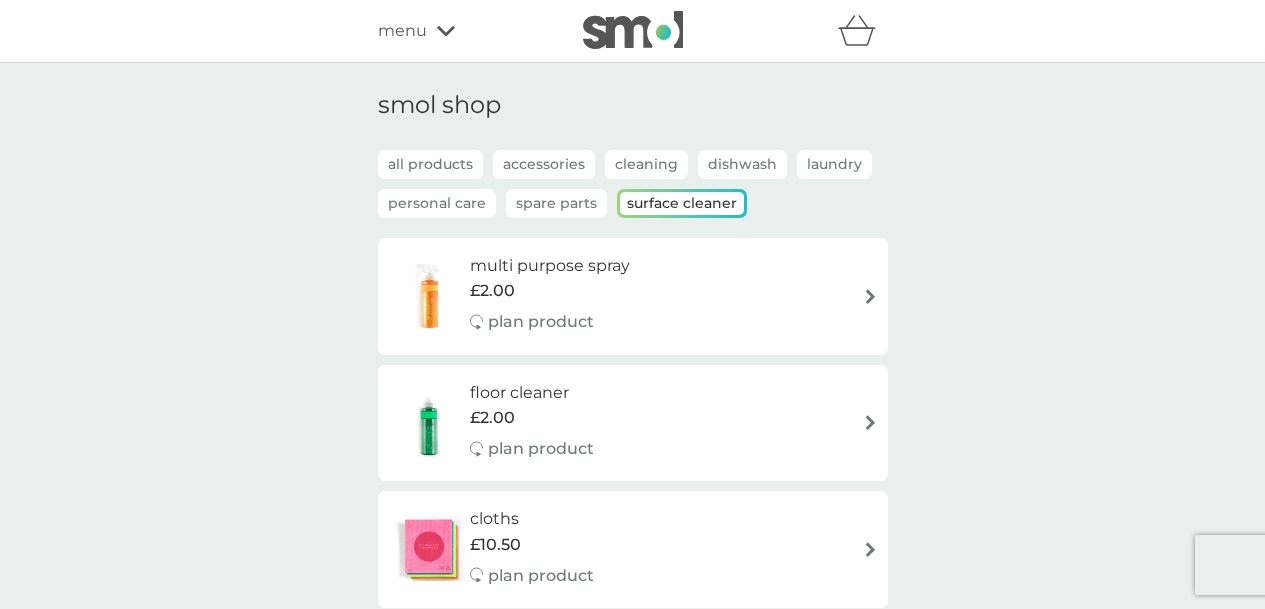 click on "multi purpose spray" at bounding box center [550, 266] 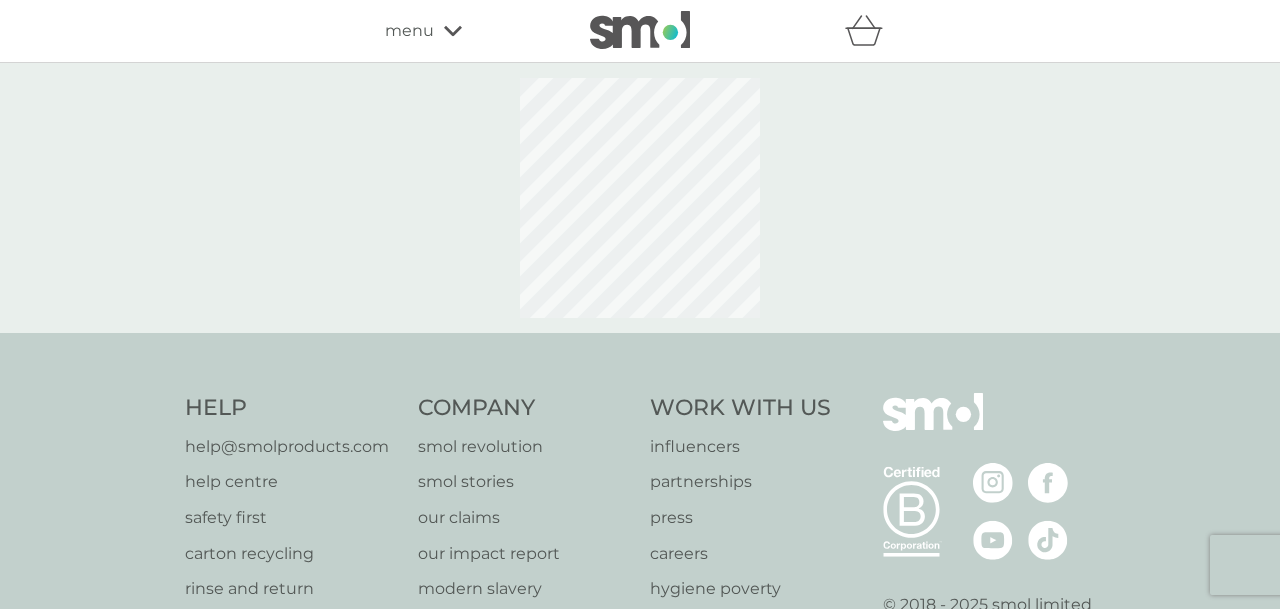 select on "112" 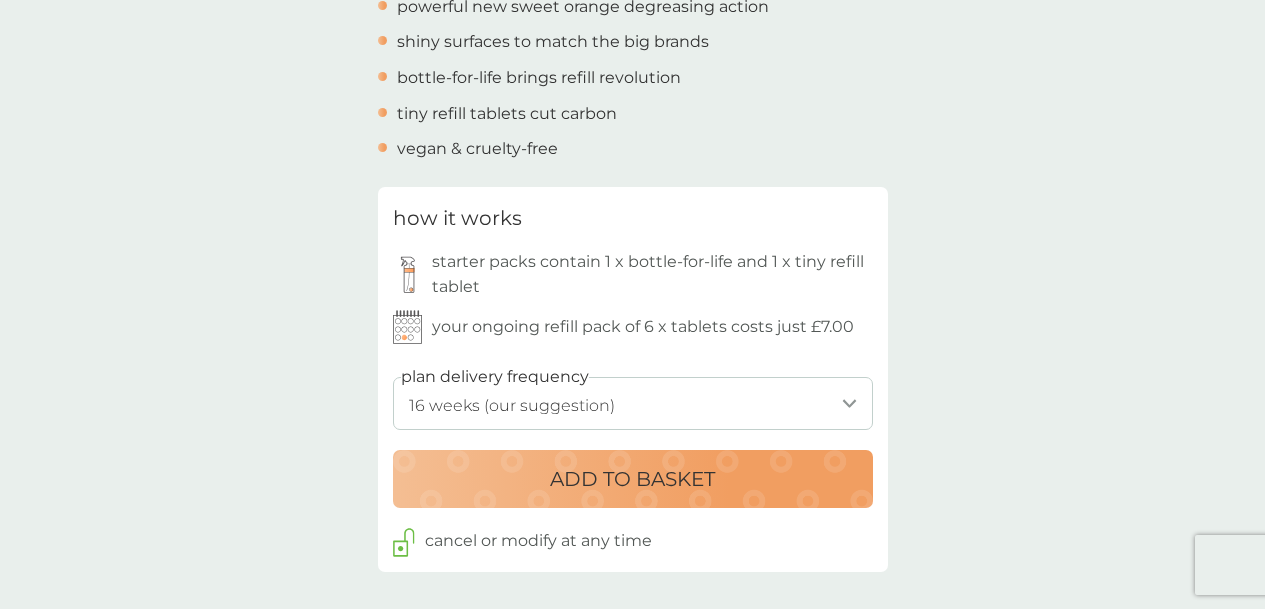 scroll, scrollTop: 826, scrollLeft: 0, axis: vertical 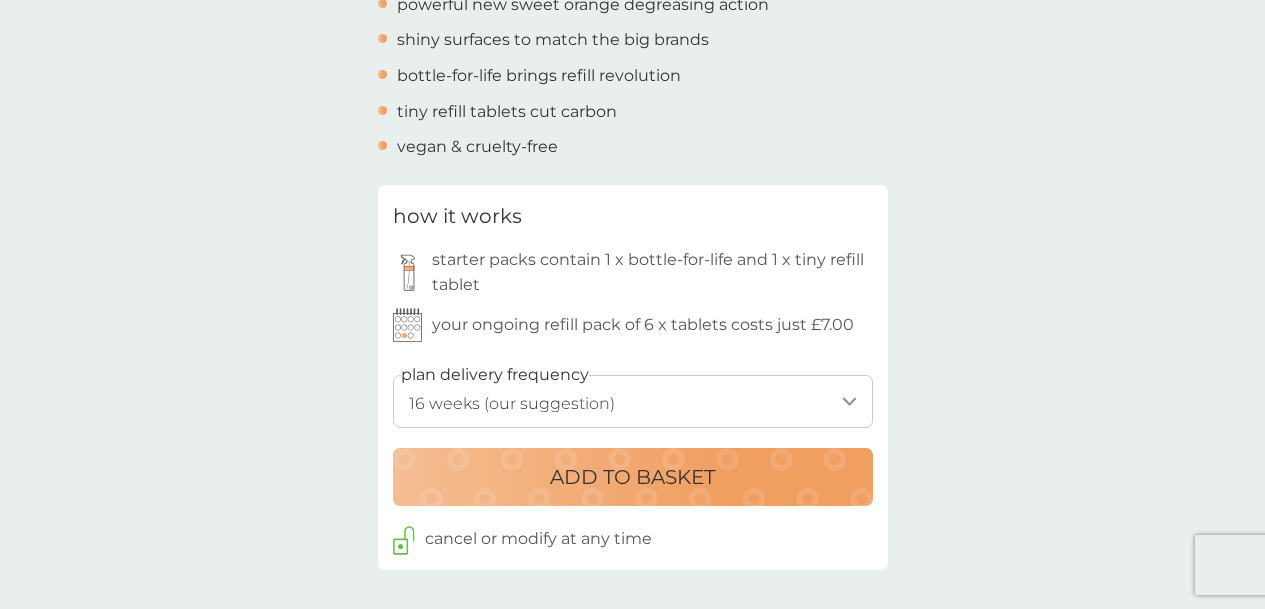 click on "ADD TO BASKET" at bounding box center [633, 477] 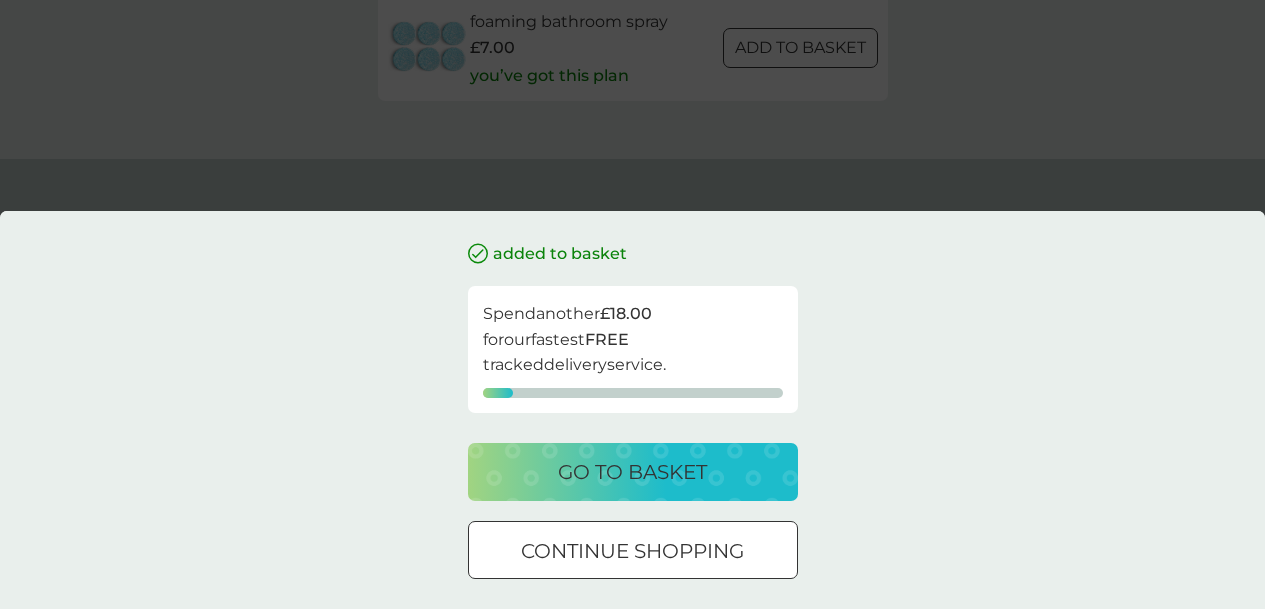 scroll, scrollTop: 0, scrollLeft: 0, axis: both 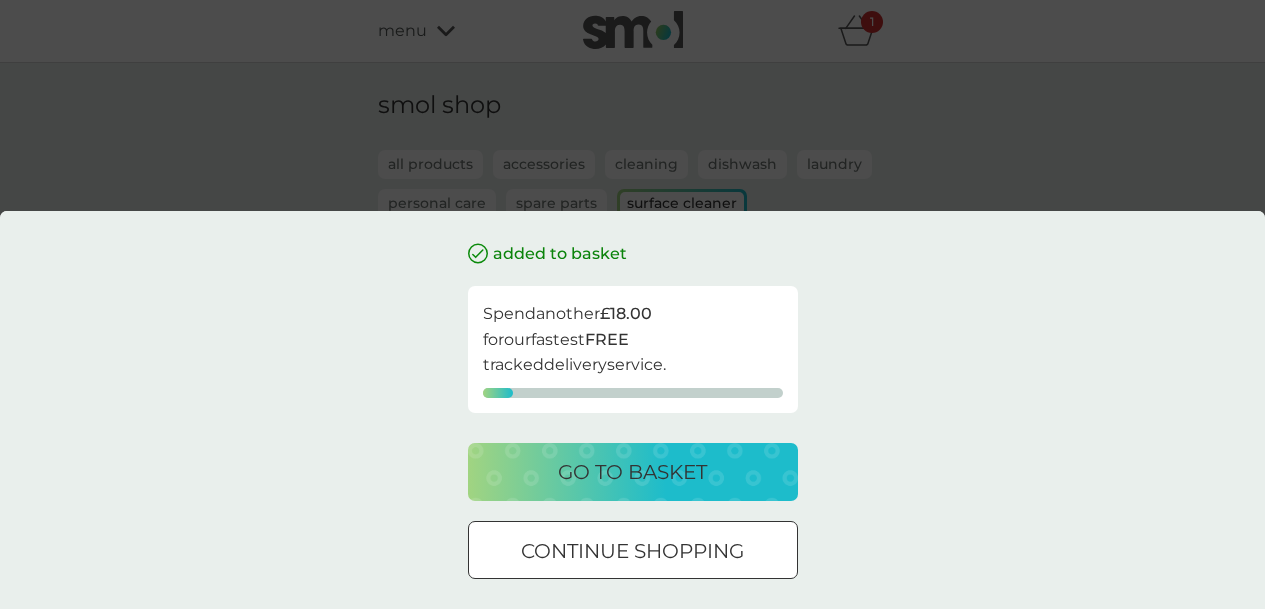 click at bounding box center [633, 551] 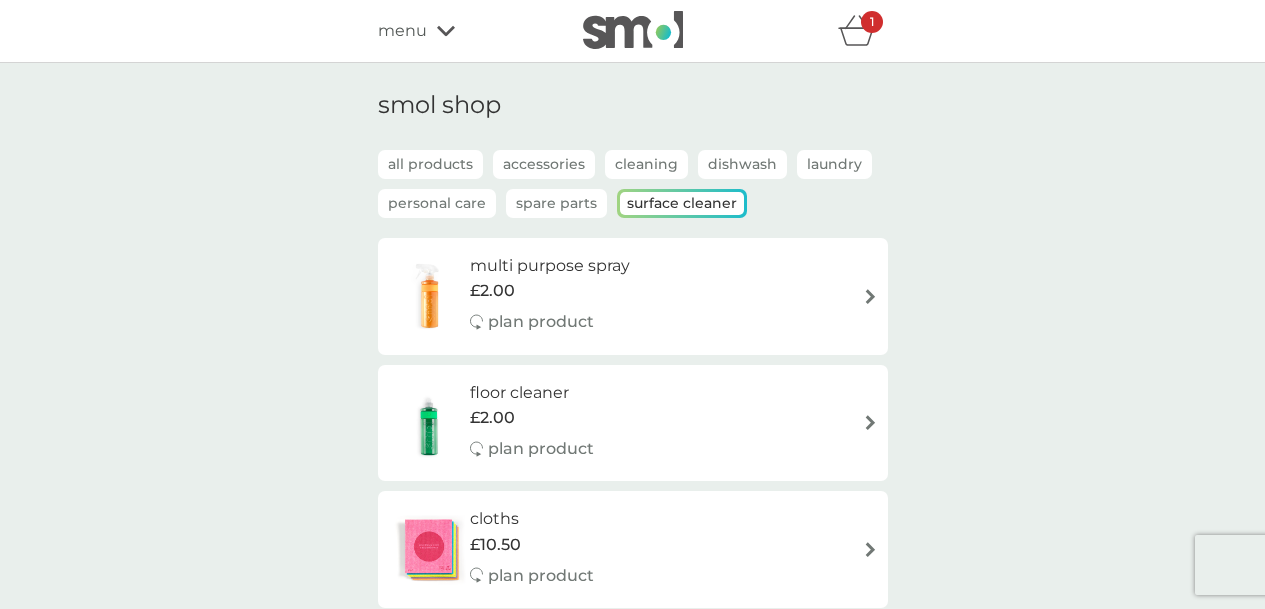 click on "all products Accessories Cleaning Dishwash Laundry Personal Care Spare Parts Surface Cleaner" at bounding box center [633, 194] 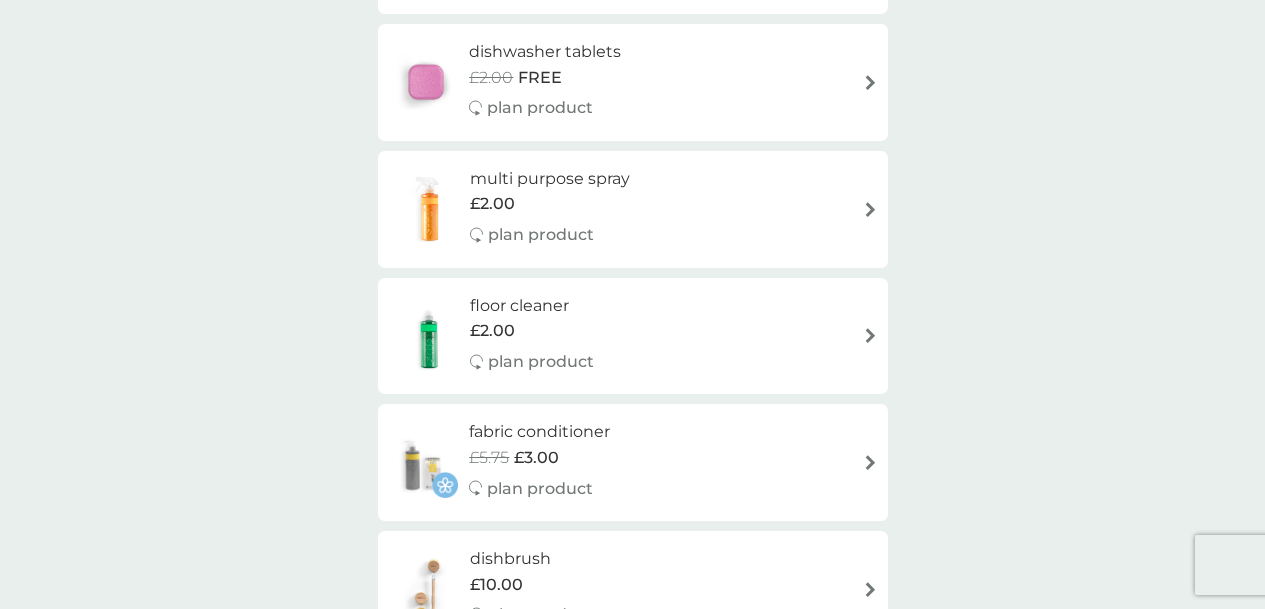 scroll, scrollTop: 320, scrollLeft: 0, axis: vertical 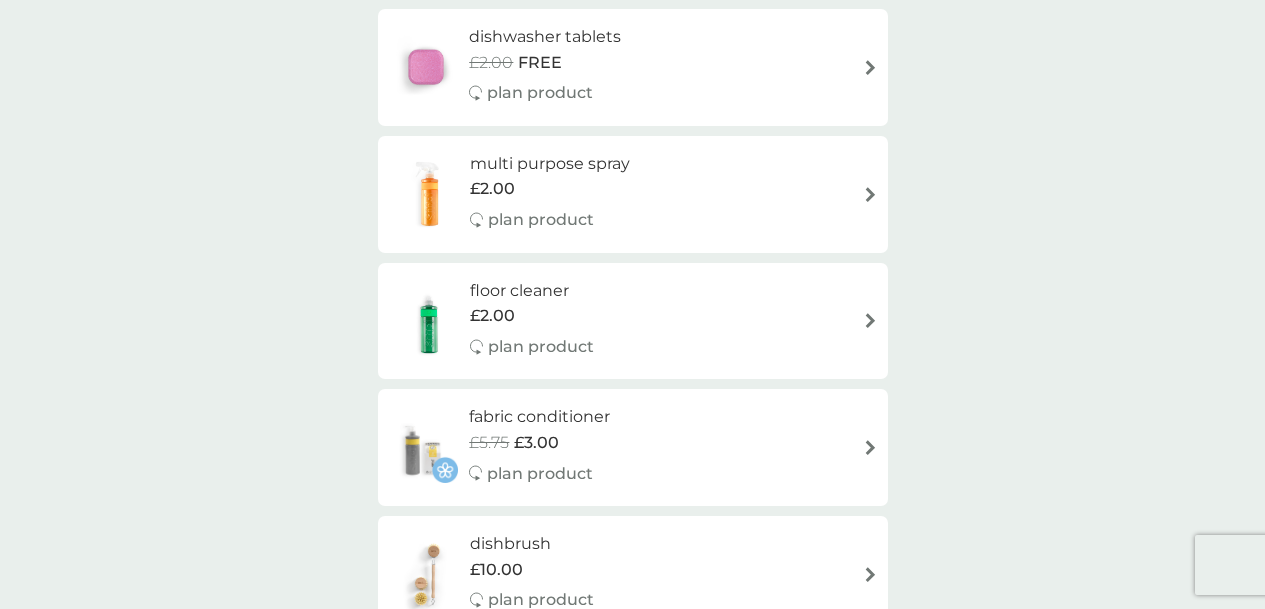 click on "plan product" at bounding box center (541, 220) 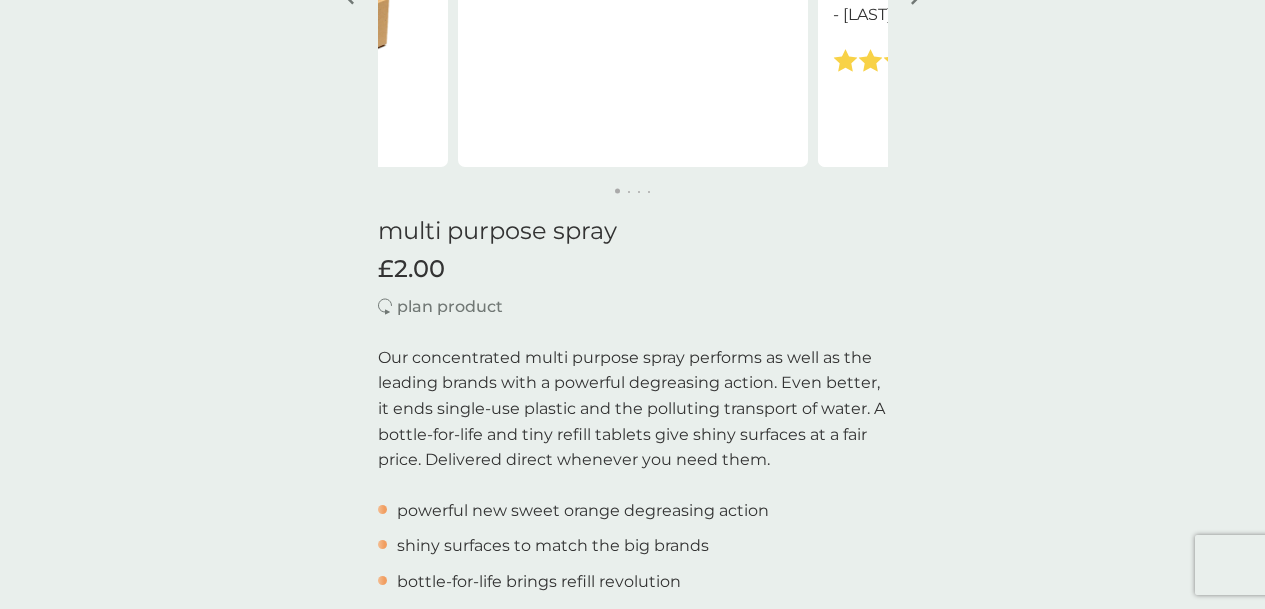 scroll, scrollTop: 0, scrollLeft: 0, axis: both 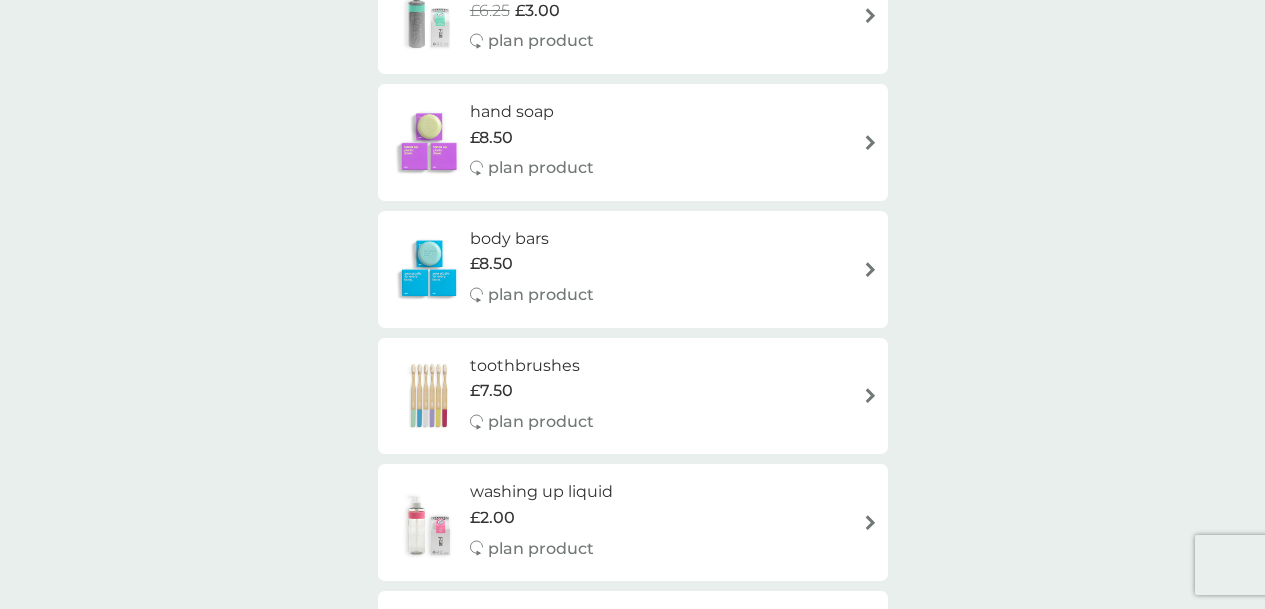 click on "washing up liquid" at bounding box center [541, 492] 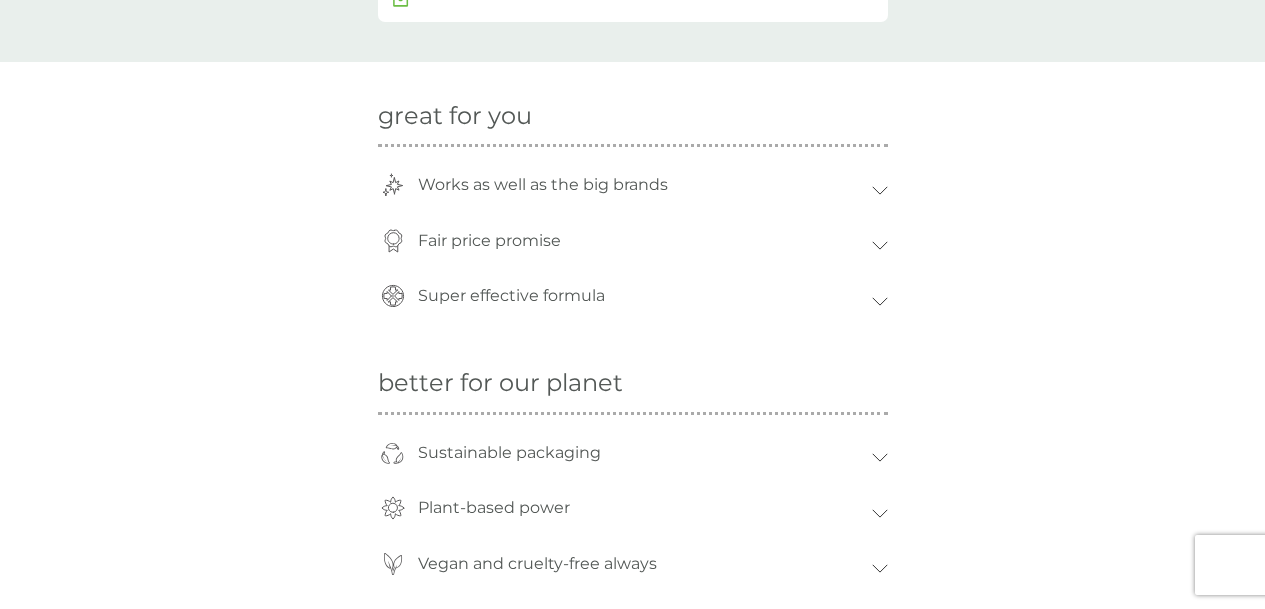 scroll, scrollTop: 0, scrollLeft: 0, axis: both 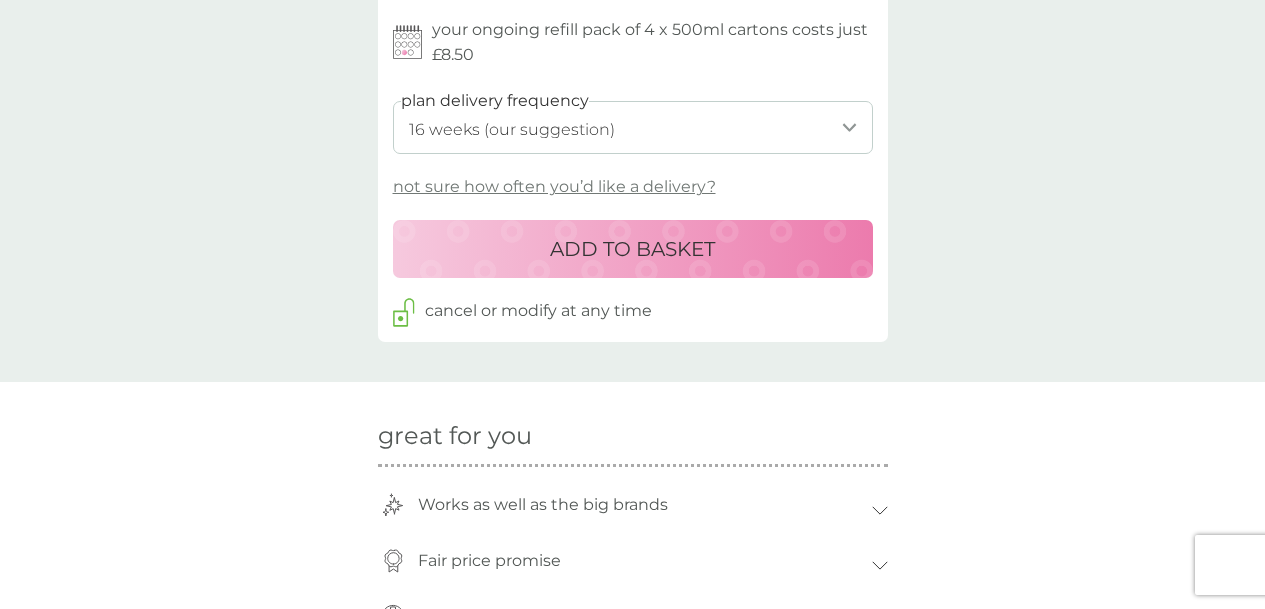 click on "ADD TO BASKET" at bounding box center (632, 249) 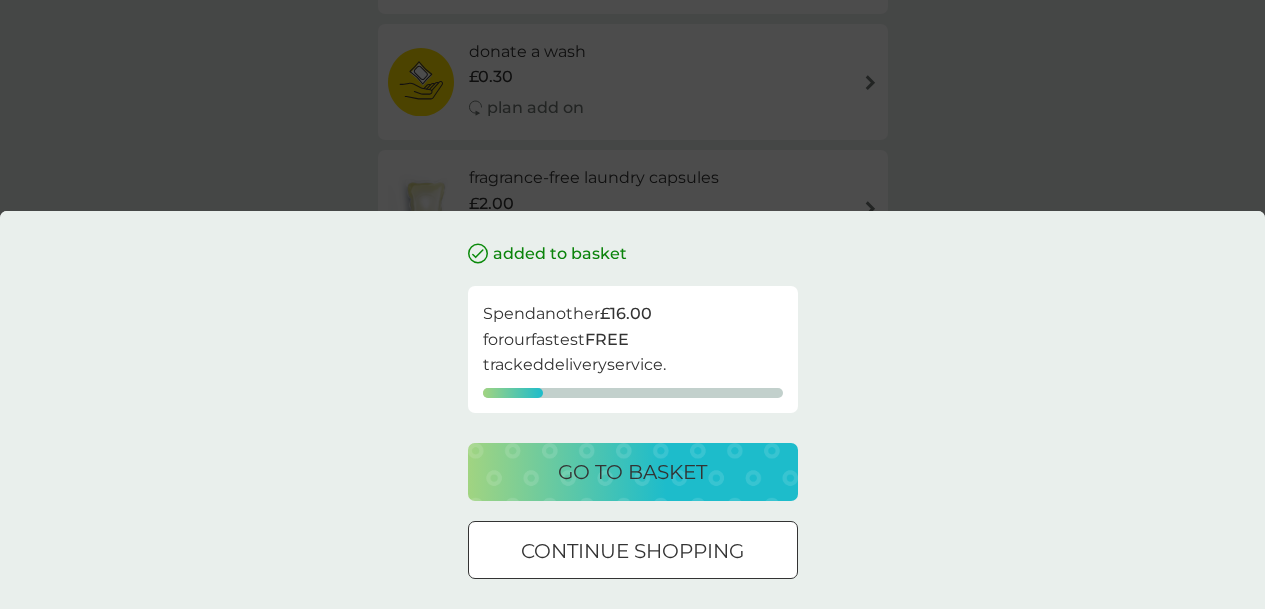 scroll, scrollTop: 0, scrollLeft: 0, axis: both 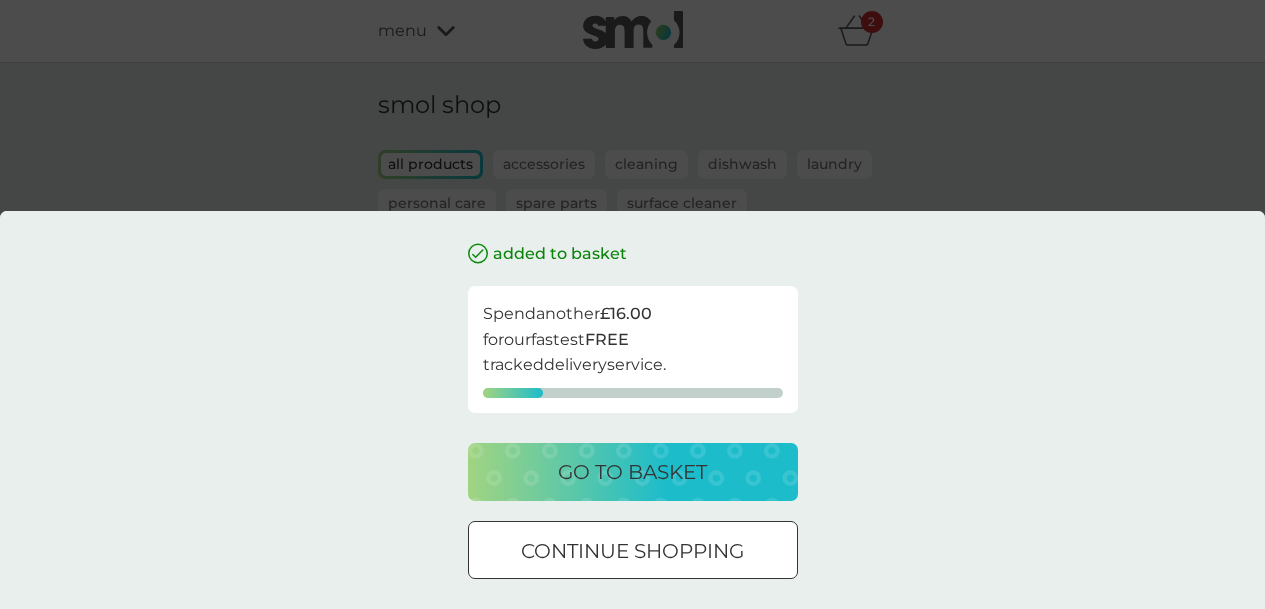 click at bounding box center (633, 551) 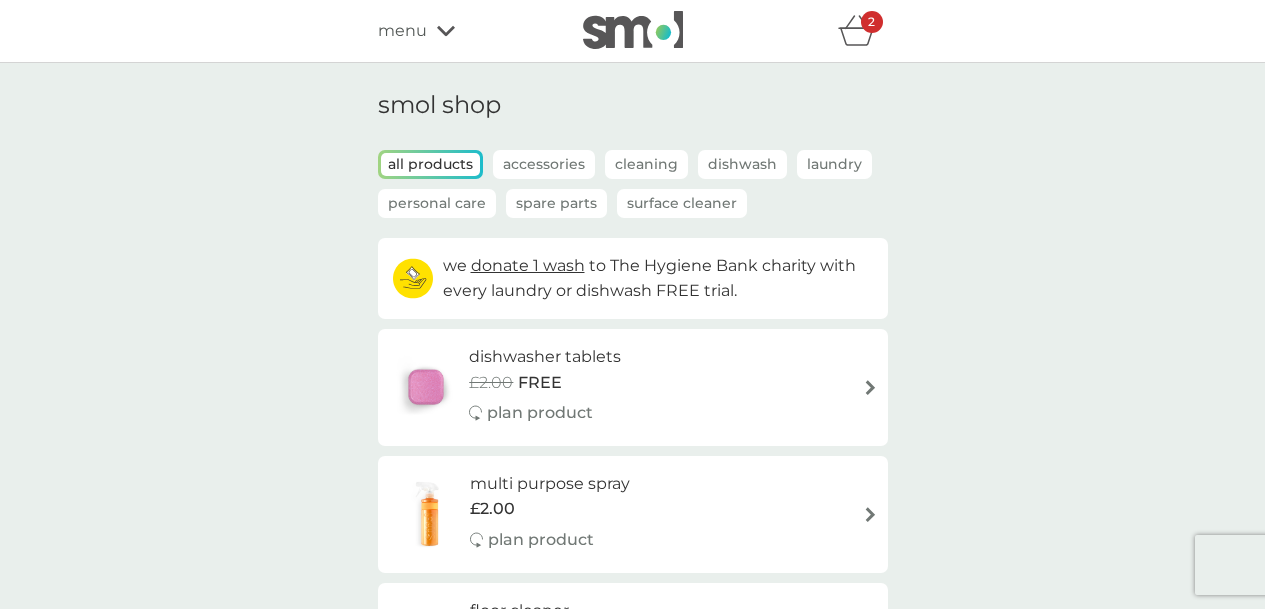 scroll, scrollTop: 533, scrollLeft: 0, axis: vertical 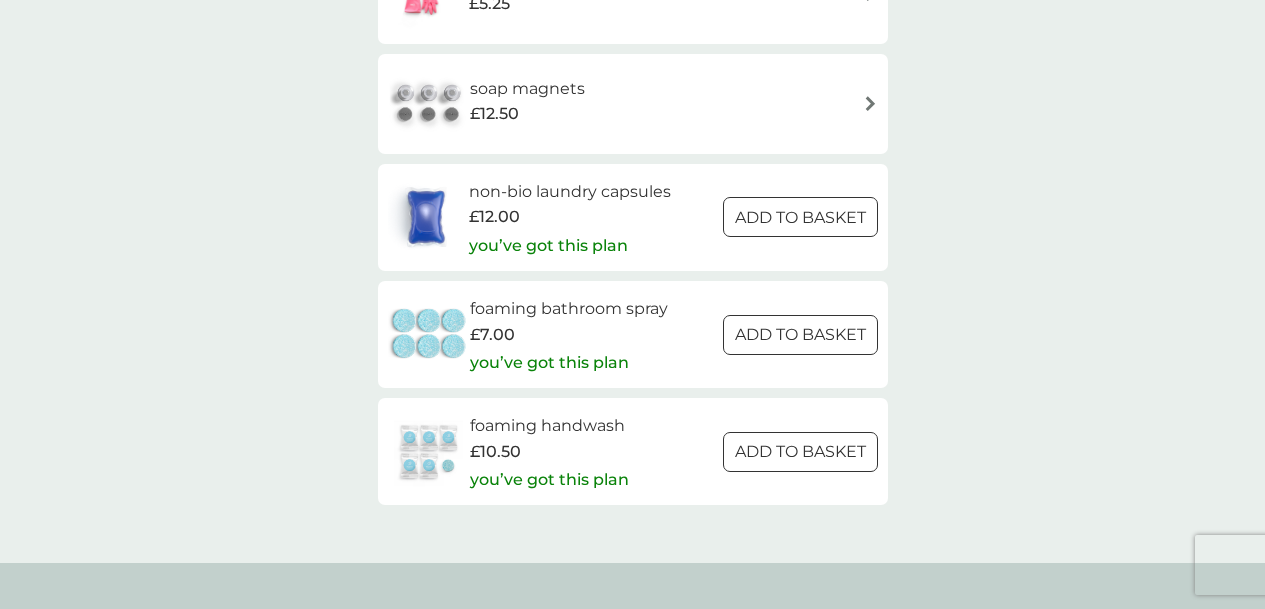 click on "refer a friend & you BOTH save smol impact smol shop your smol plans your upcoming orders your details order history logout menu 2 smol shop all products Accessories Cleaning Dishwash Laundry Personal Care Spare Parts Surface Cleaner we donate 1 wash to The Hygiene Bank charity with every laundry or dishwash FREE trial. dishwasher tablets £2.00 FREE plan product multi purpose spray £2.00 plan product floor cleaner £2.00 plan product fabric conditioner £5.75 £3.00 plan product dishbrush £10.00 plan product bio laundry capsules £2.00 plan product donate a wash £0.30 plan add on fragrance-free laundry capsules £2.00 plan product bio laundry liquid £6.25 £3.00 plan product hand soap £8.50 plan product body bars £8.50 plan product toothbrushes £7.50 plan product washing up liquid £2.00 plan product stain gel £6.25 £3.00 plan product cloths £10.50 plan product sponges £6.25 plan product non-bio laundry storage caddy £8.50 non-bio laundry liquid £6.25 £3.00 plan product shampoo bars £8.50" at bounding box center [632, -946] 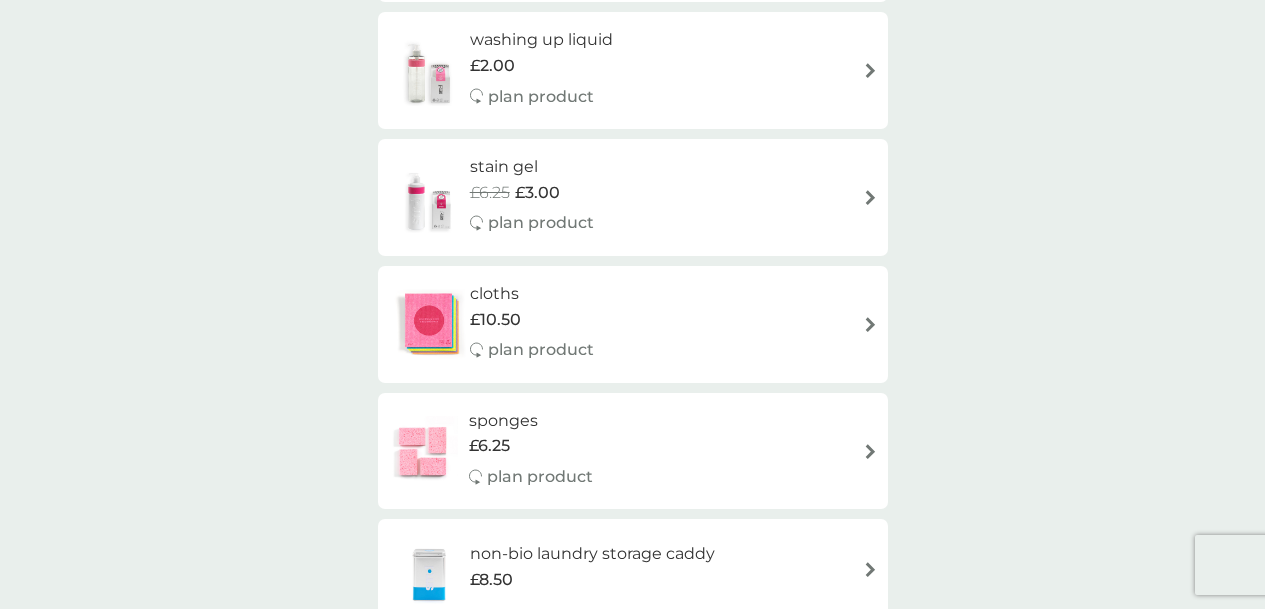scroll, scrollTop: 58, scrollLeft: 0, axis: vertical 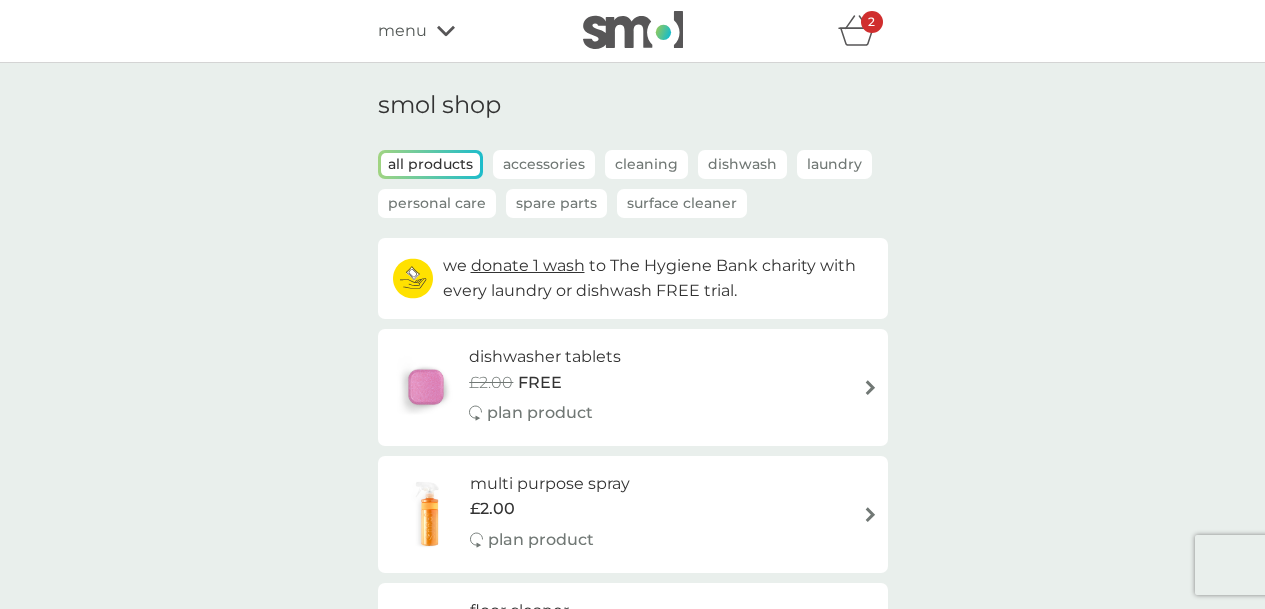 click on "2" at bounding box center [872, 22] 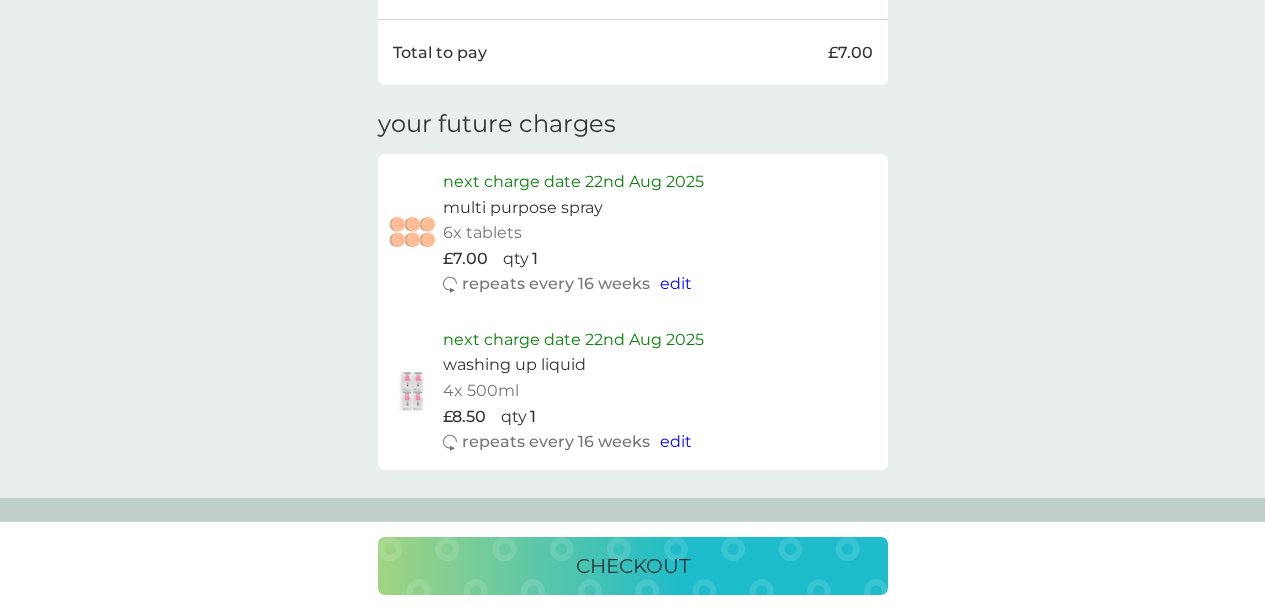 scroll, scrollTop: 840, scrollLeft: 0, axis: vertical 